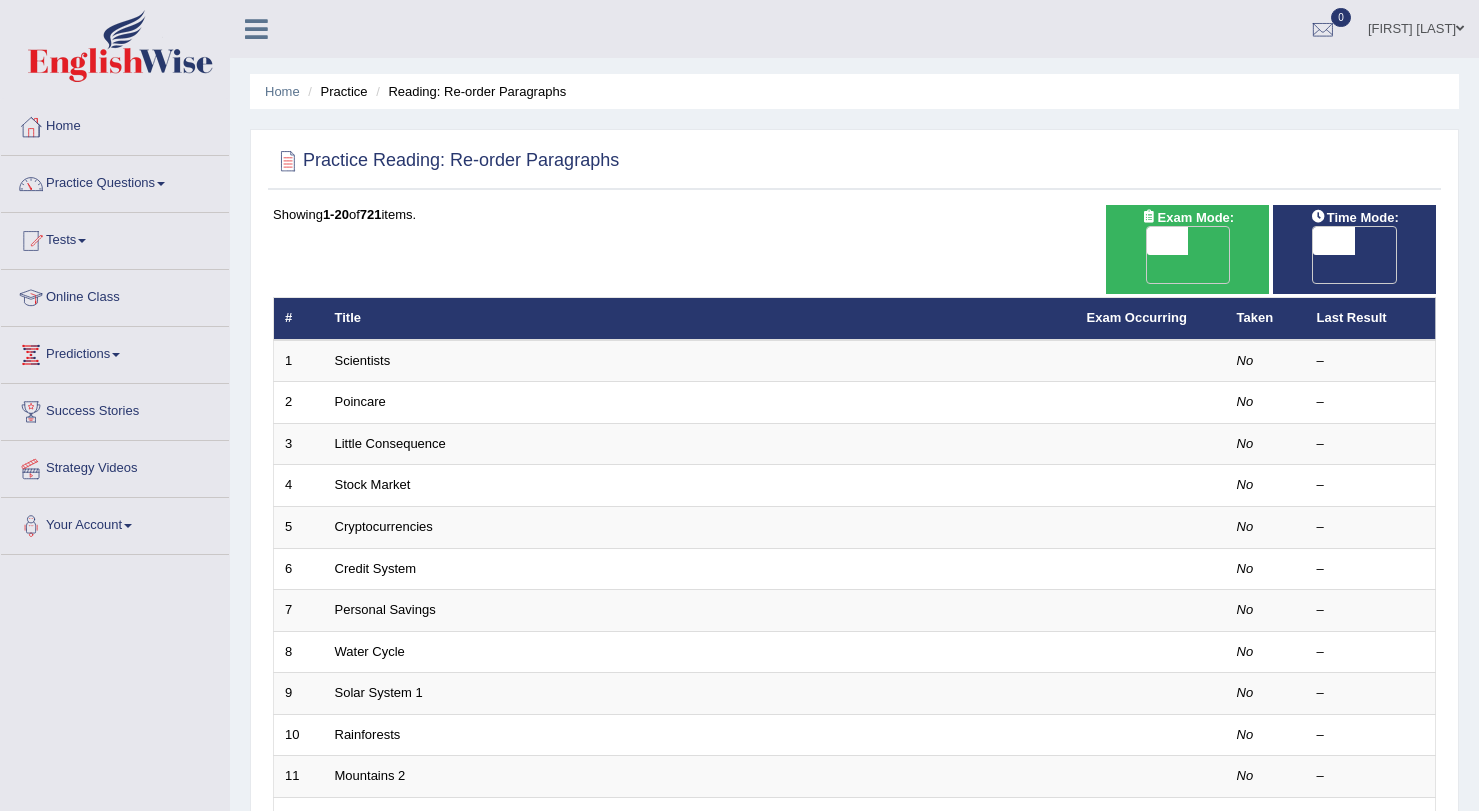 scroll, scrollTop: 0, scrollLeft: 0, axis: both 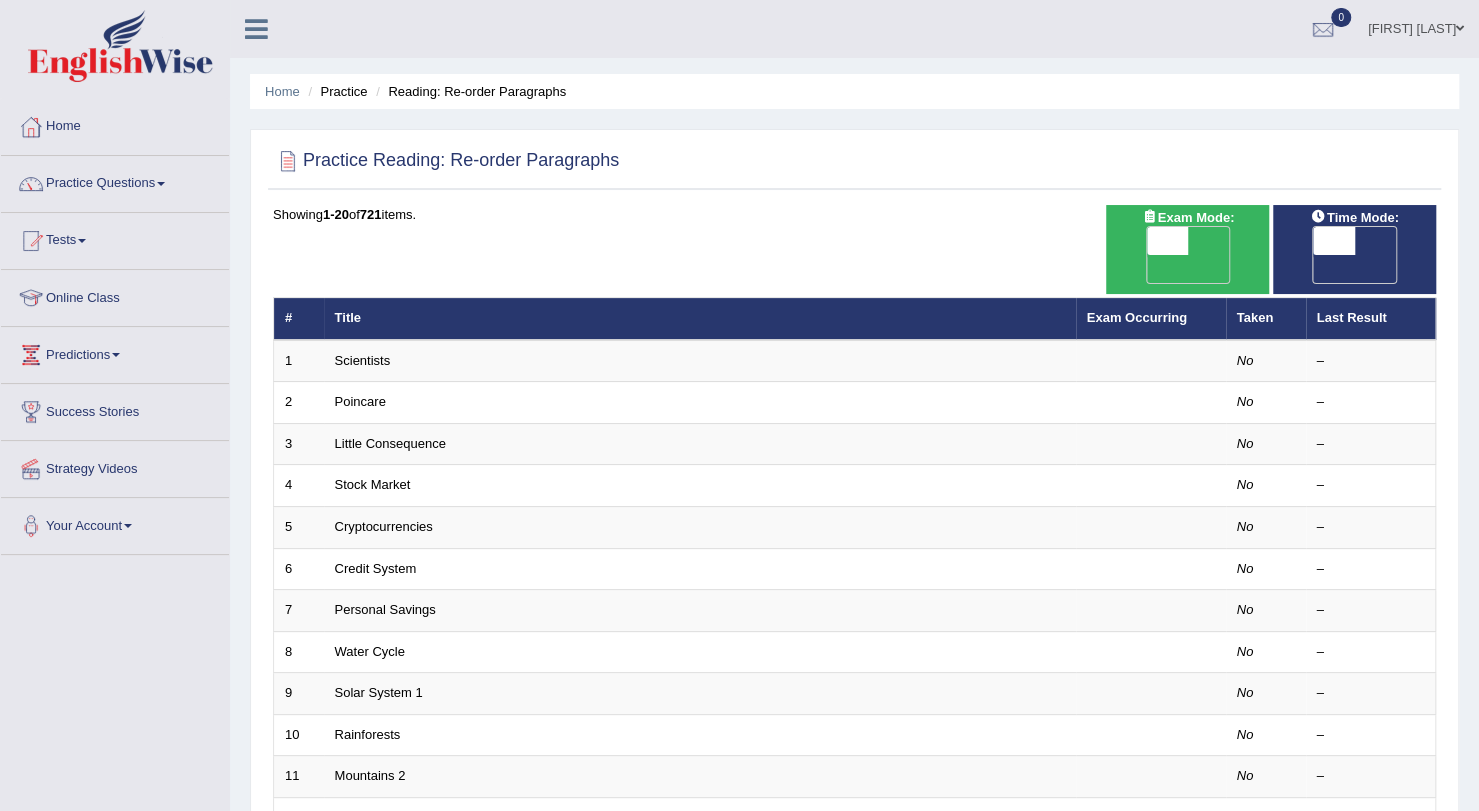click on "Practice Questions" at bounding box center [115, 181] 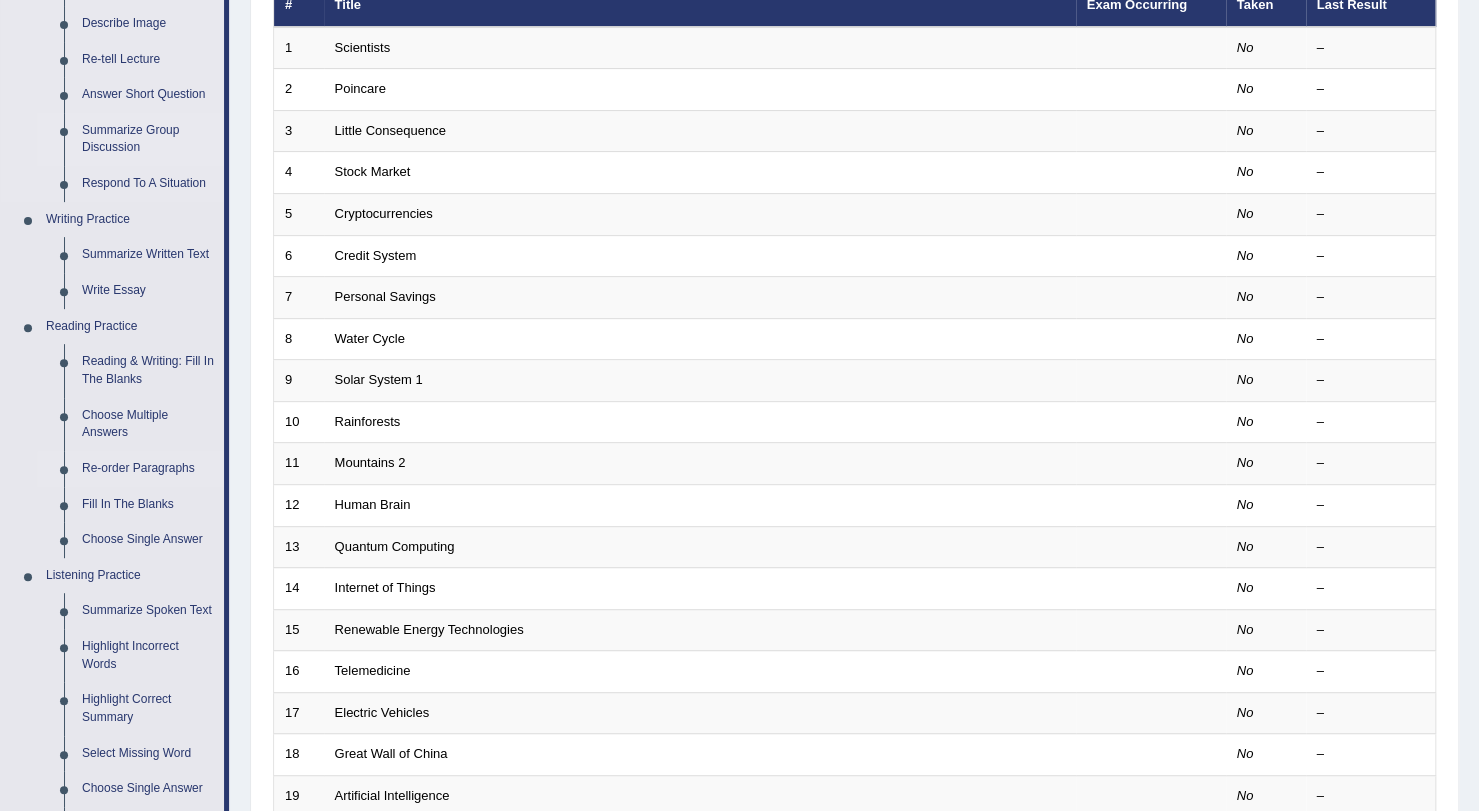 scroll, scrollTop: 316, scrollLeft: 0, axis: vertical 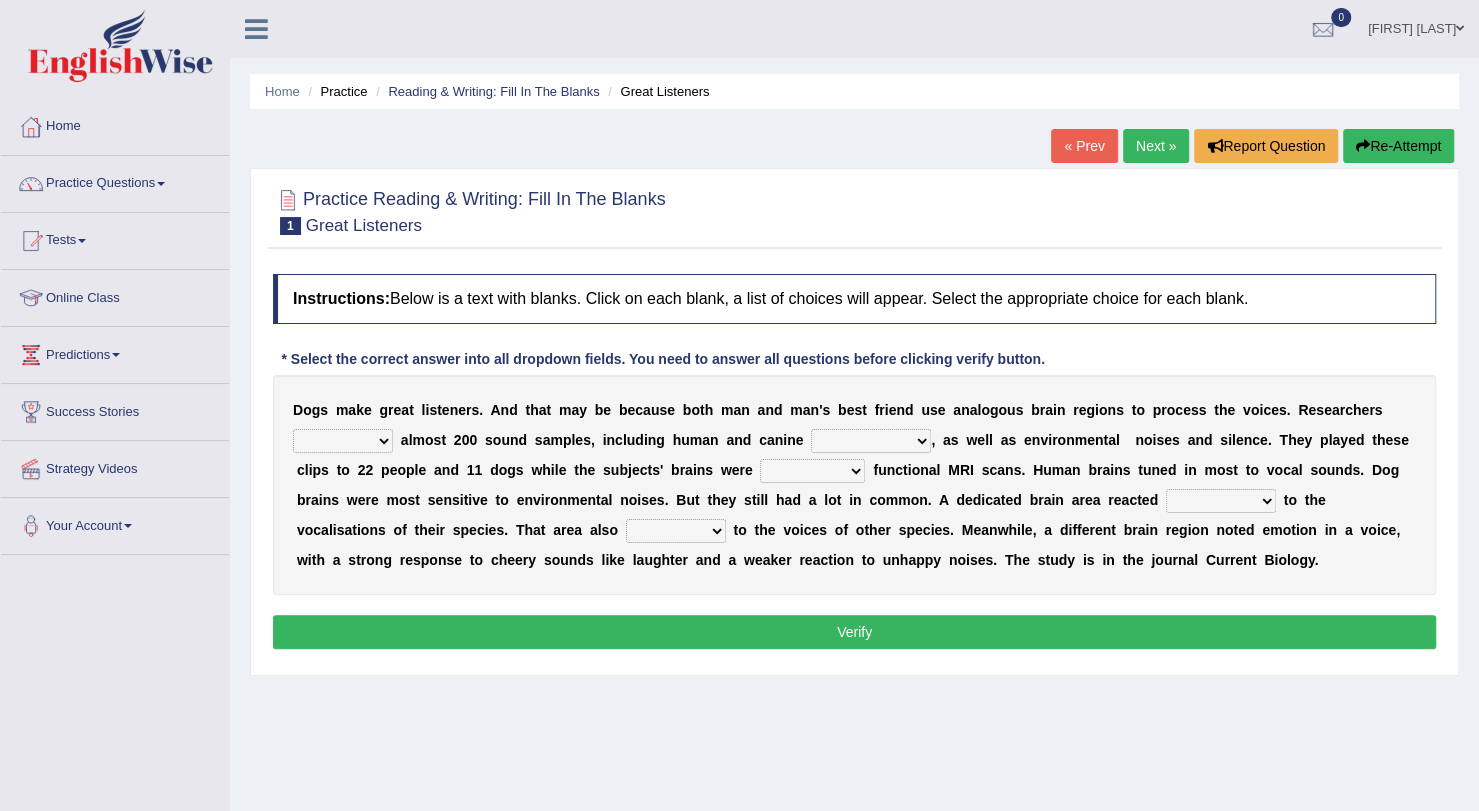 click on "collected herald developed checkup" at bounding box center (343, 441) 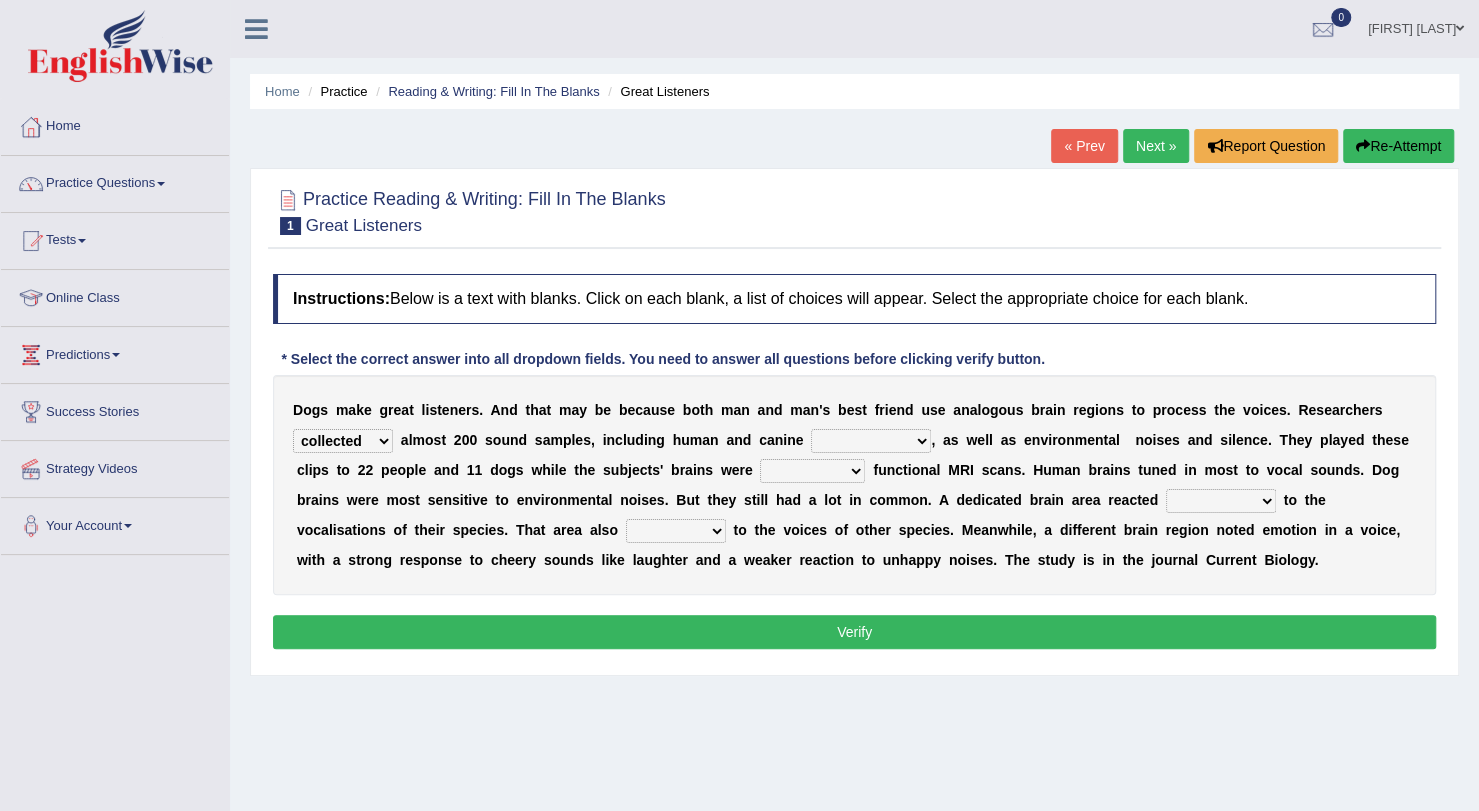 click on "sameness volcalizations occupations deformations" at bounding box center (871, 441) 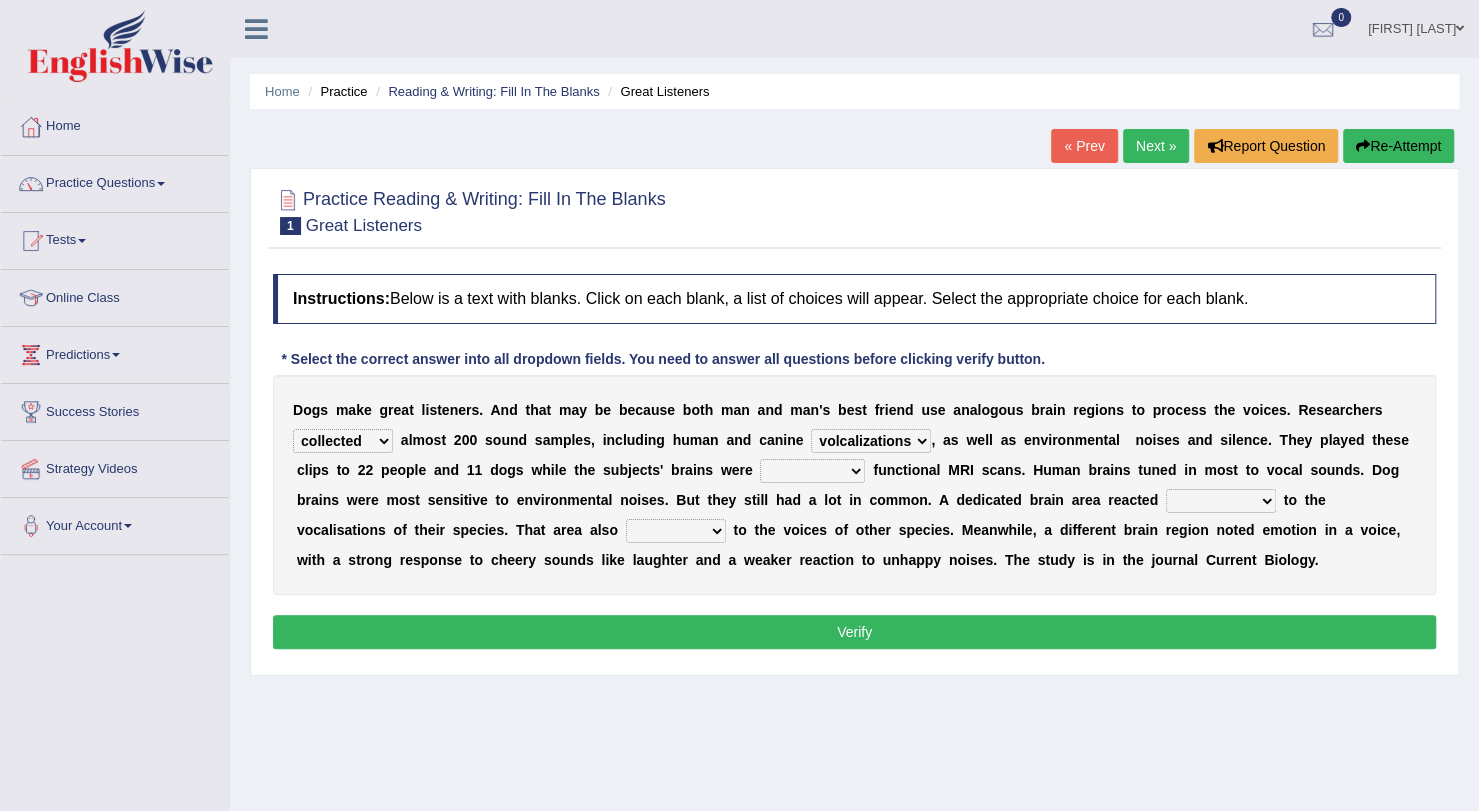 click on "conducting attending undergoing examining" at bounding box center (812, 471) 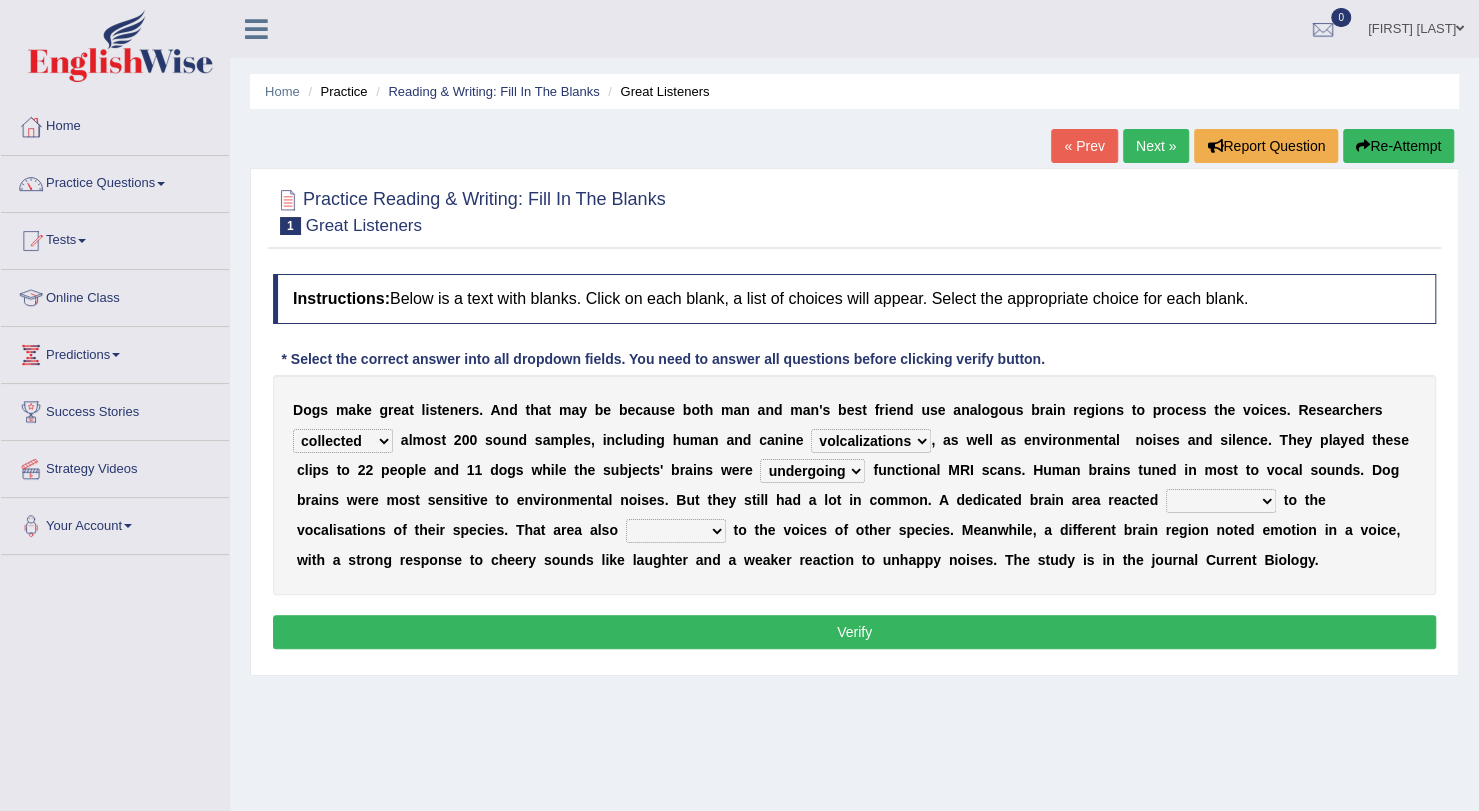 click on "foamy deformatory strongly horny" at bounding box center [1221, 501] 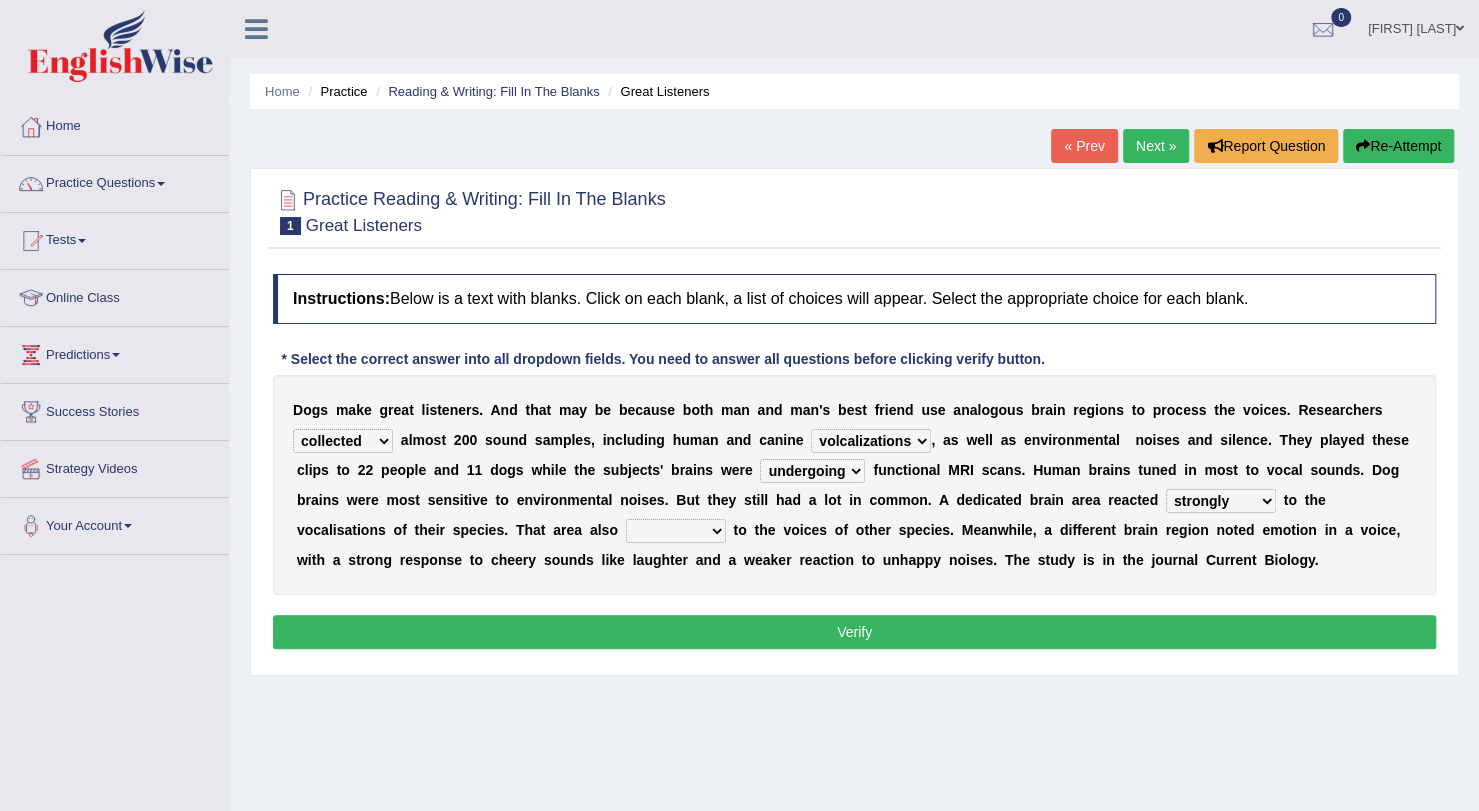 click on "foamy deformatory strongly horny" at bounding box center (1221, 501) 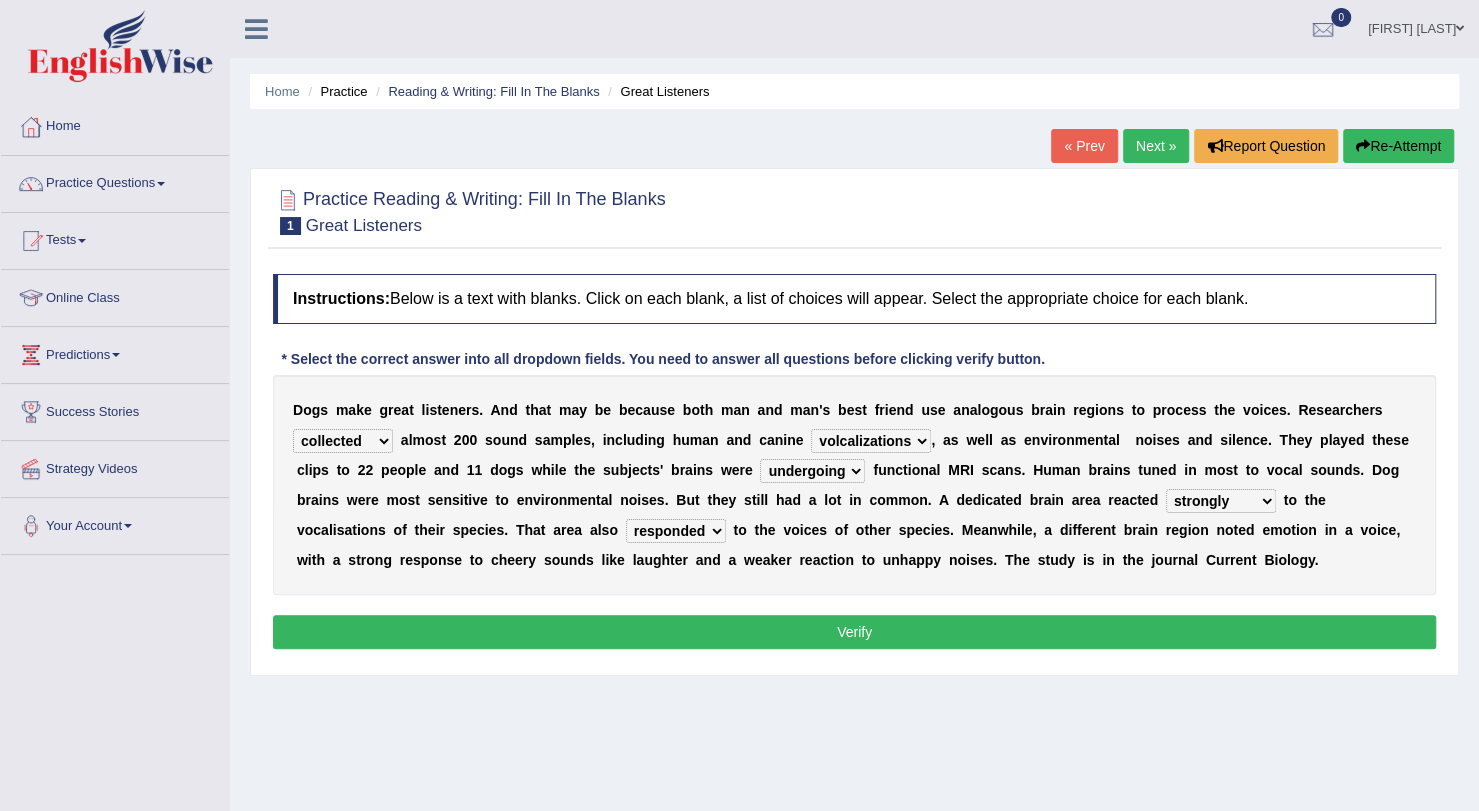 click on "collected herald developed checkup" at bounding box center (343, 441) 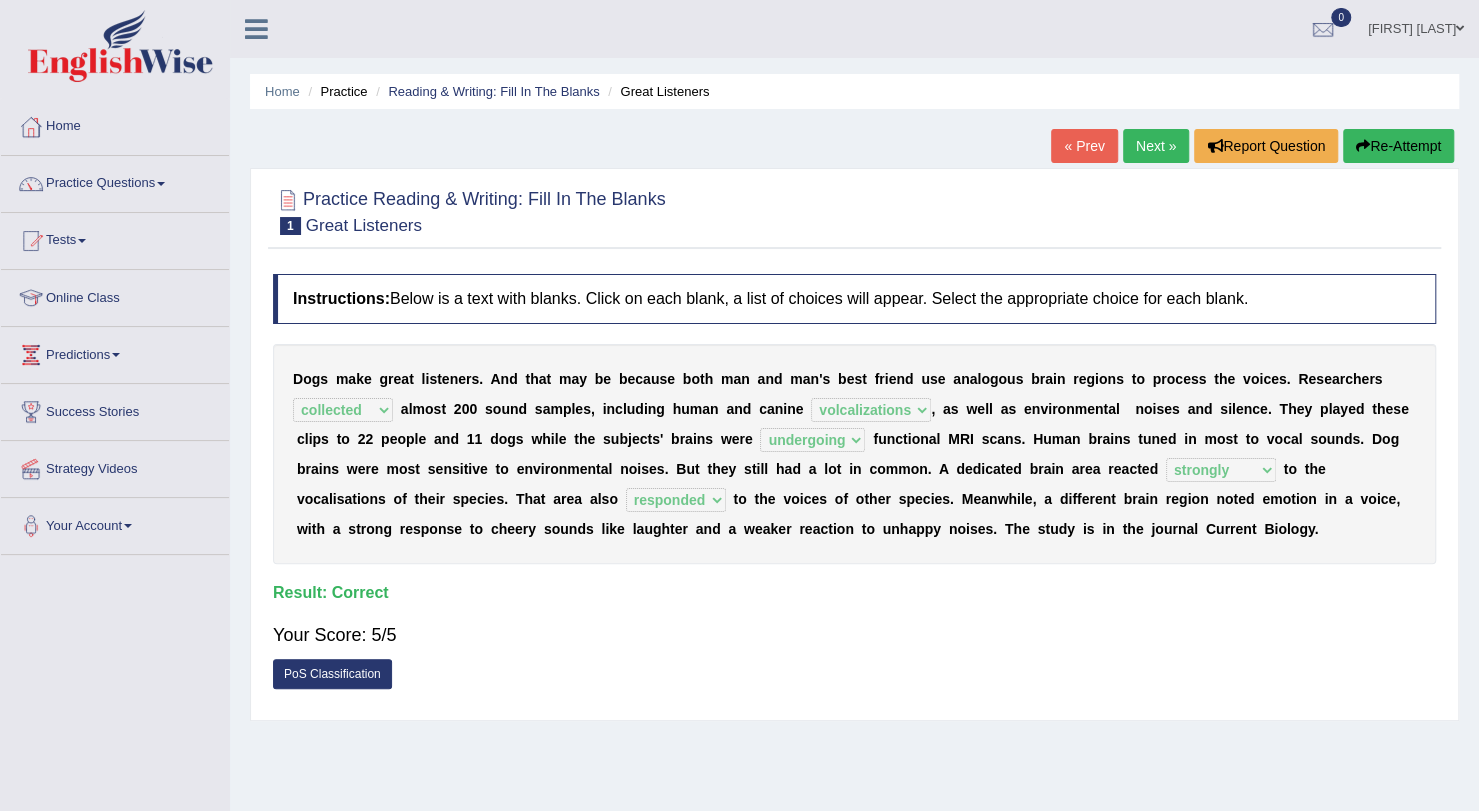 click on "Next »" at bounding box center (1156, 146) 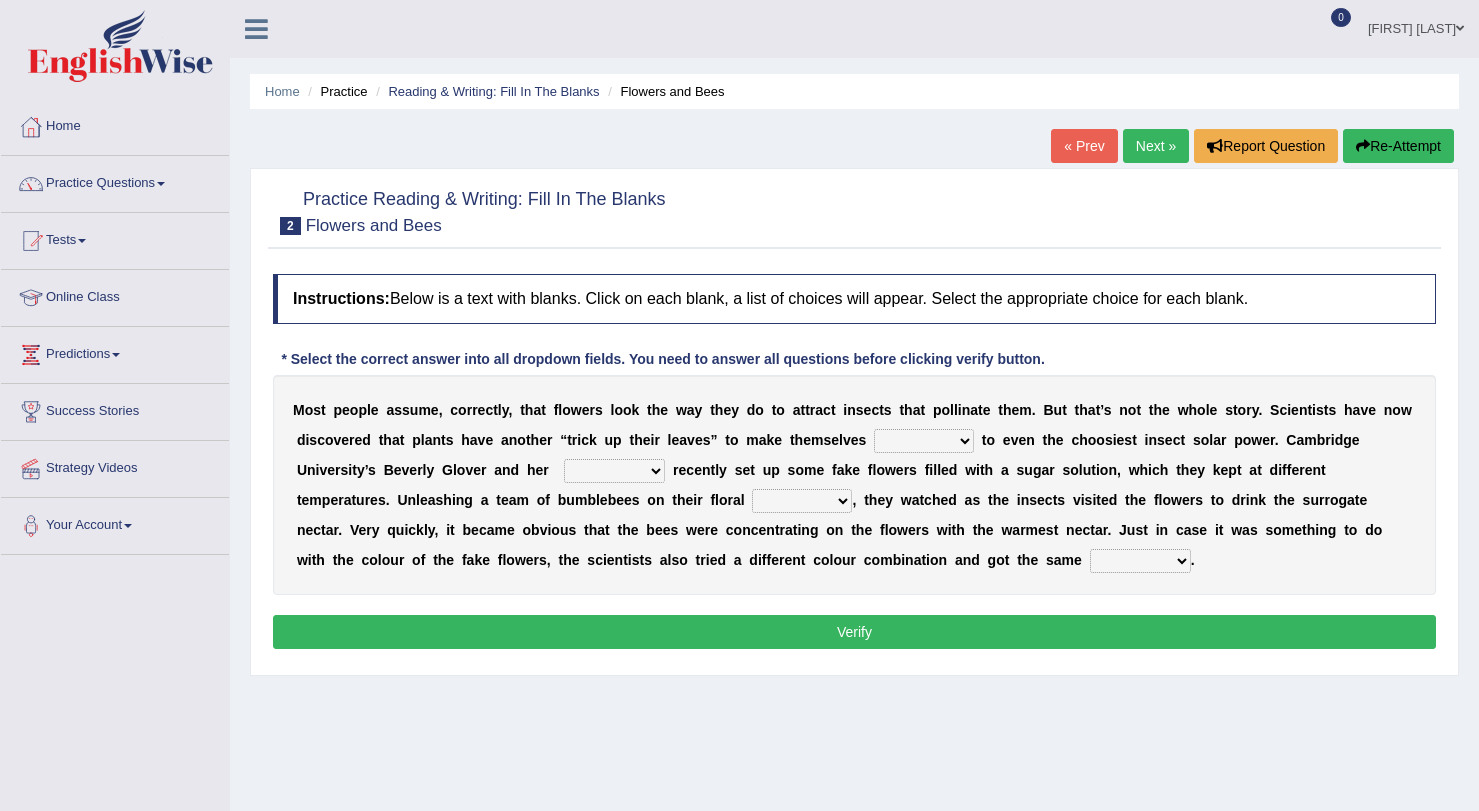 scroll, scrollTop: 0, scrollLeft: 0, axis: both 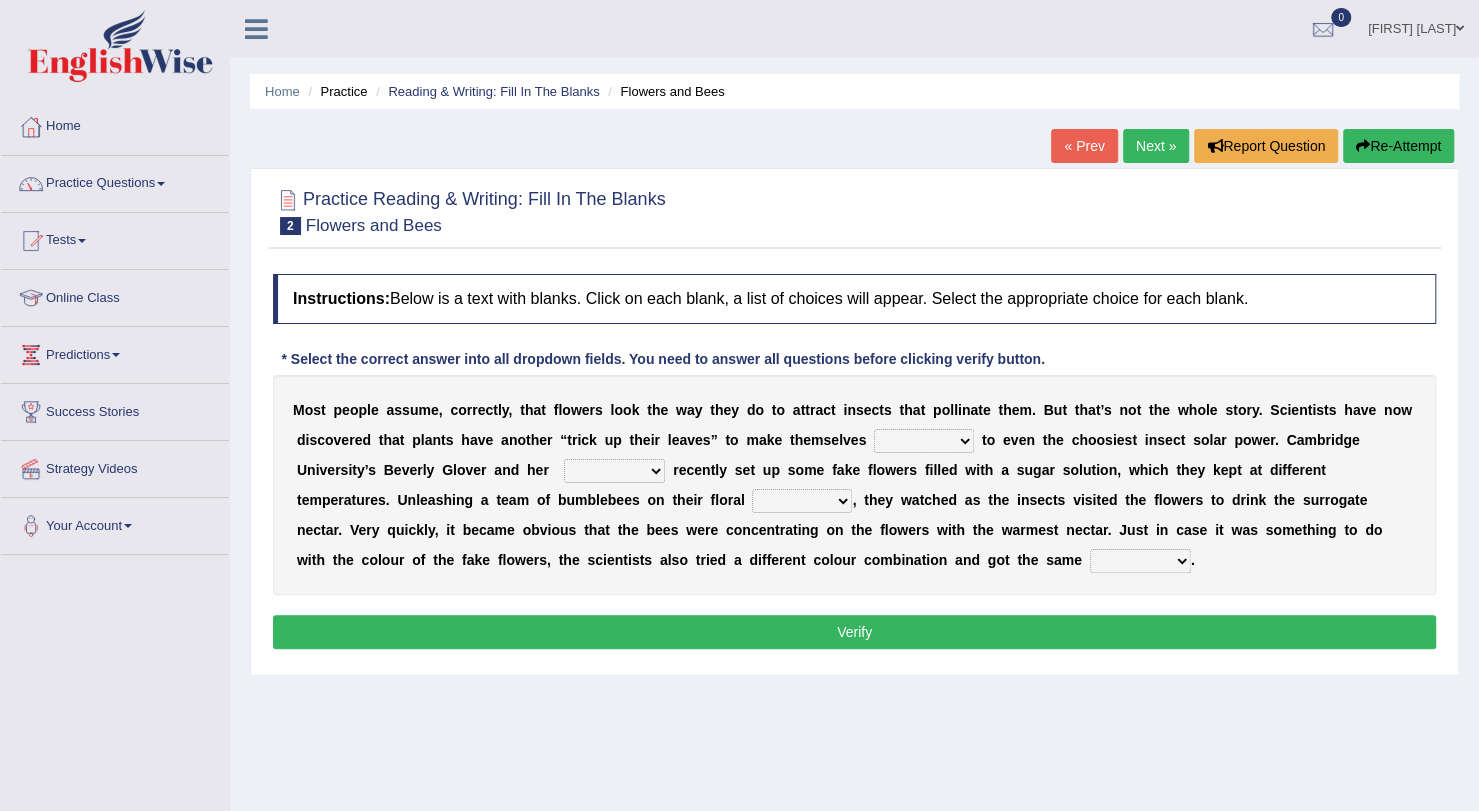 click on "irresistible foundable rounded astounded" at bounding box center (924, 441) 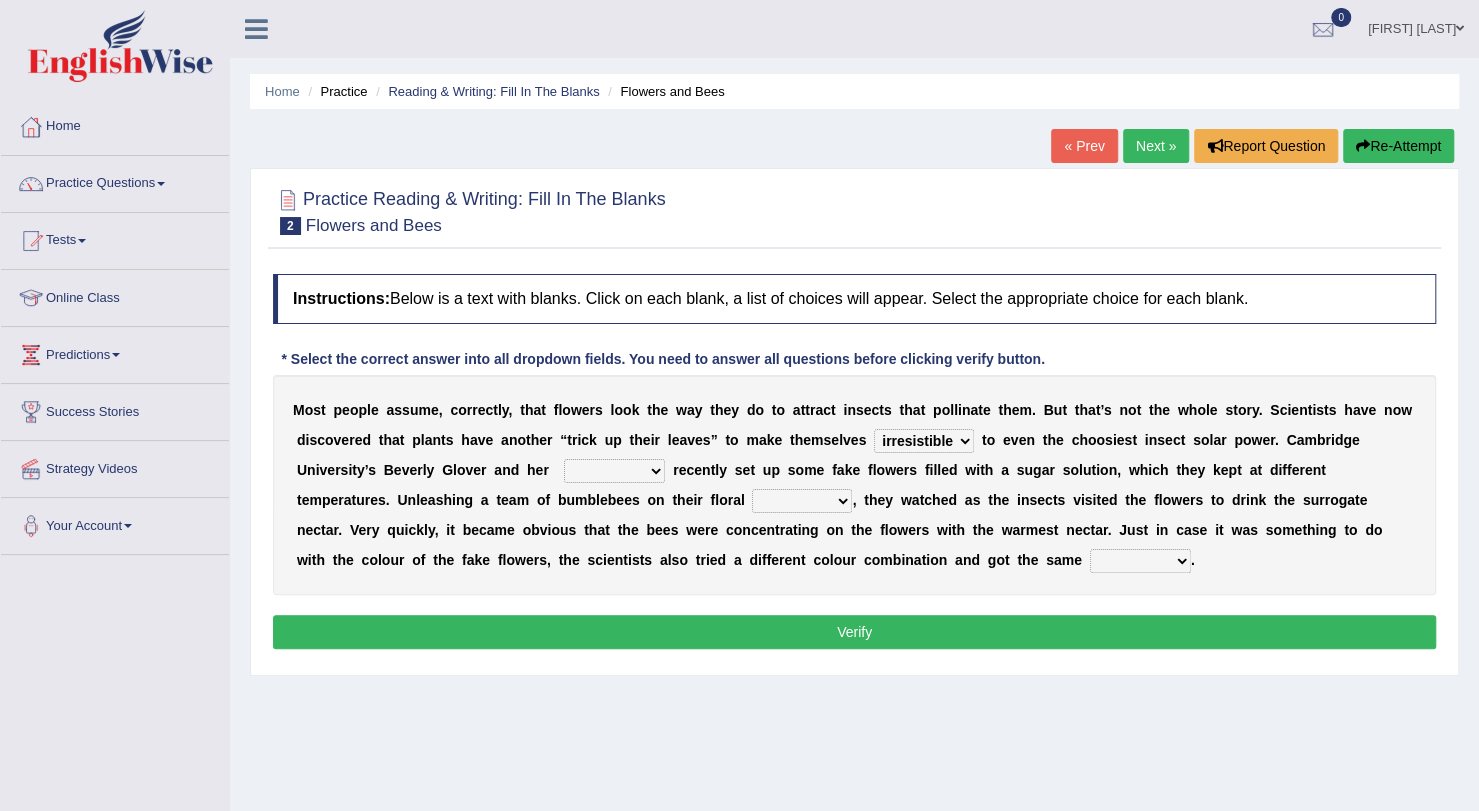 click on "irresistible foundable rounded astounded" at bounding box center [924, 441] 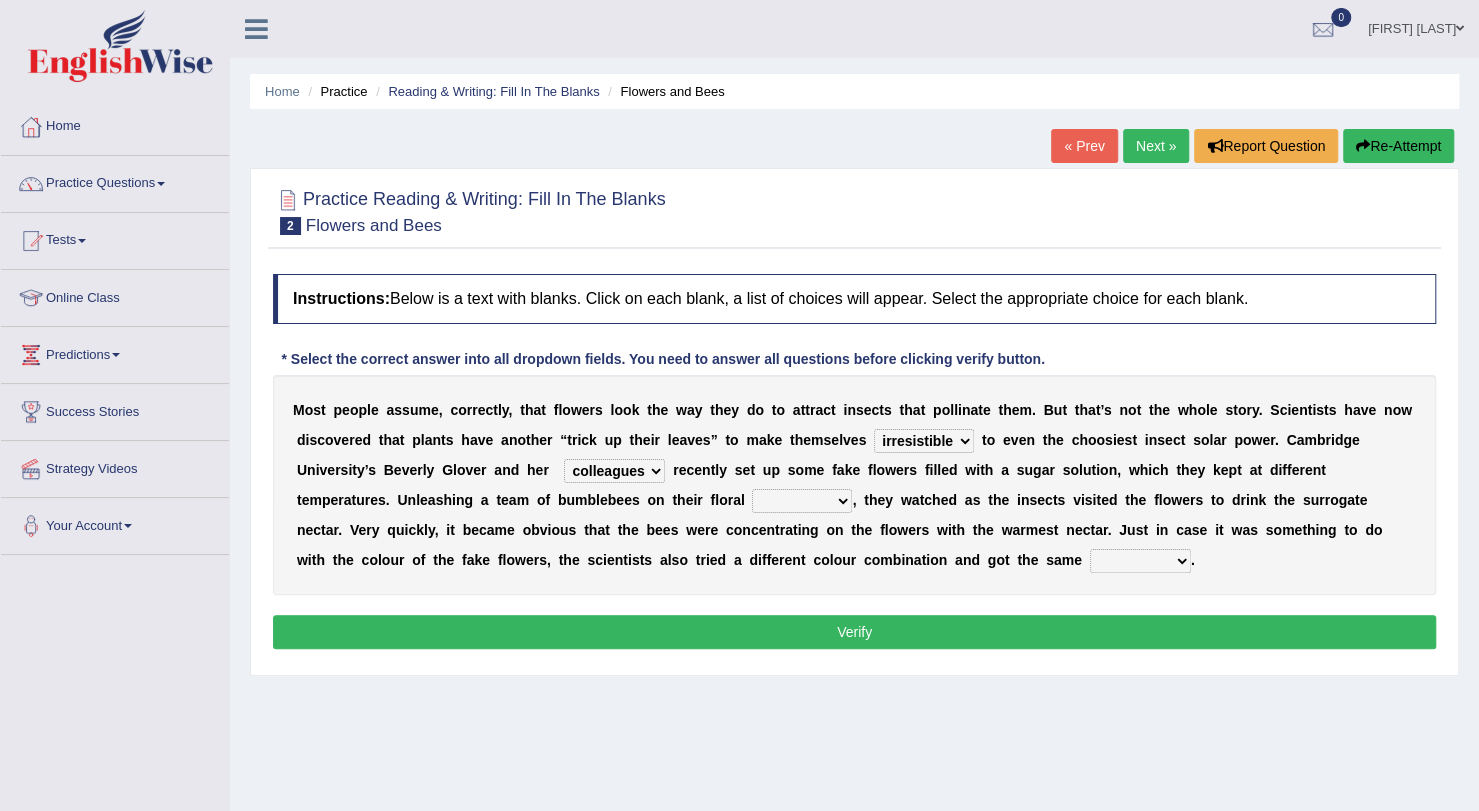 click on "friends relatives colleagues workers" at bounding box center [614, 471] 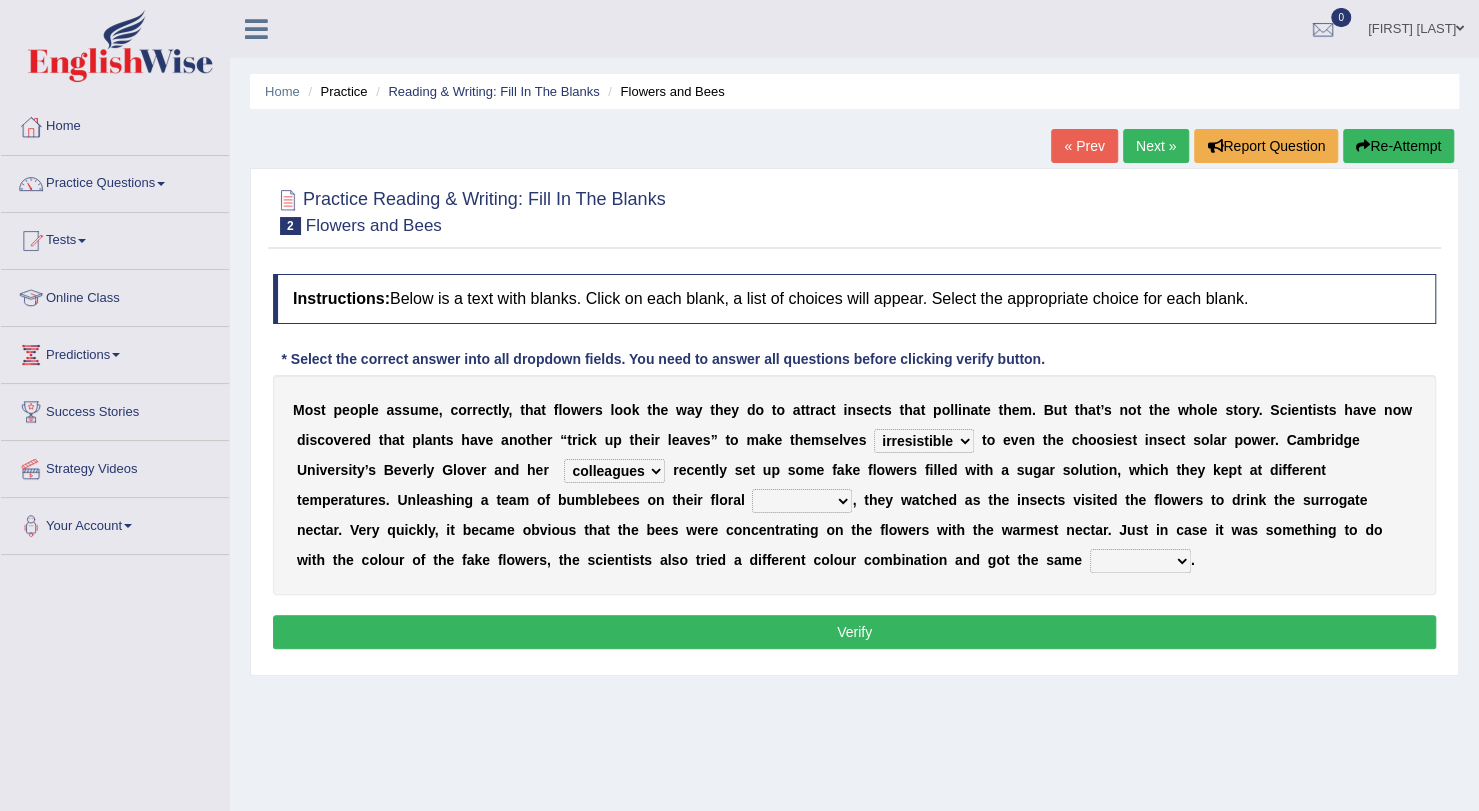 click on "sufferings offerings warming colouring" at bounding box center (802, 501) 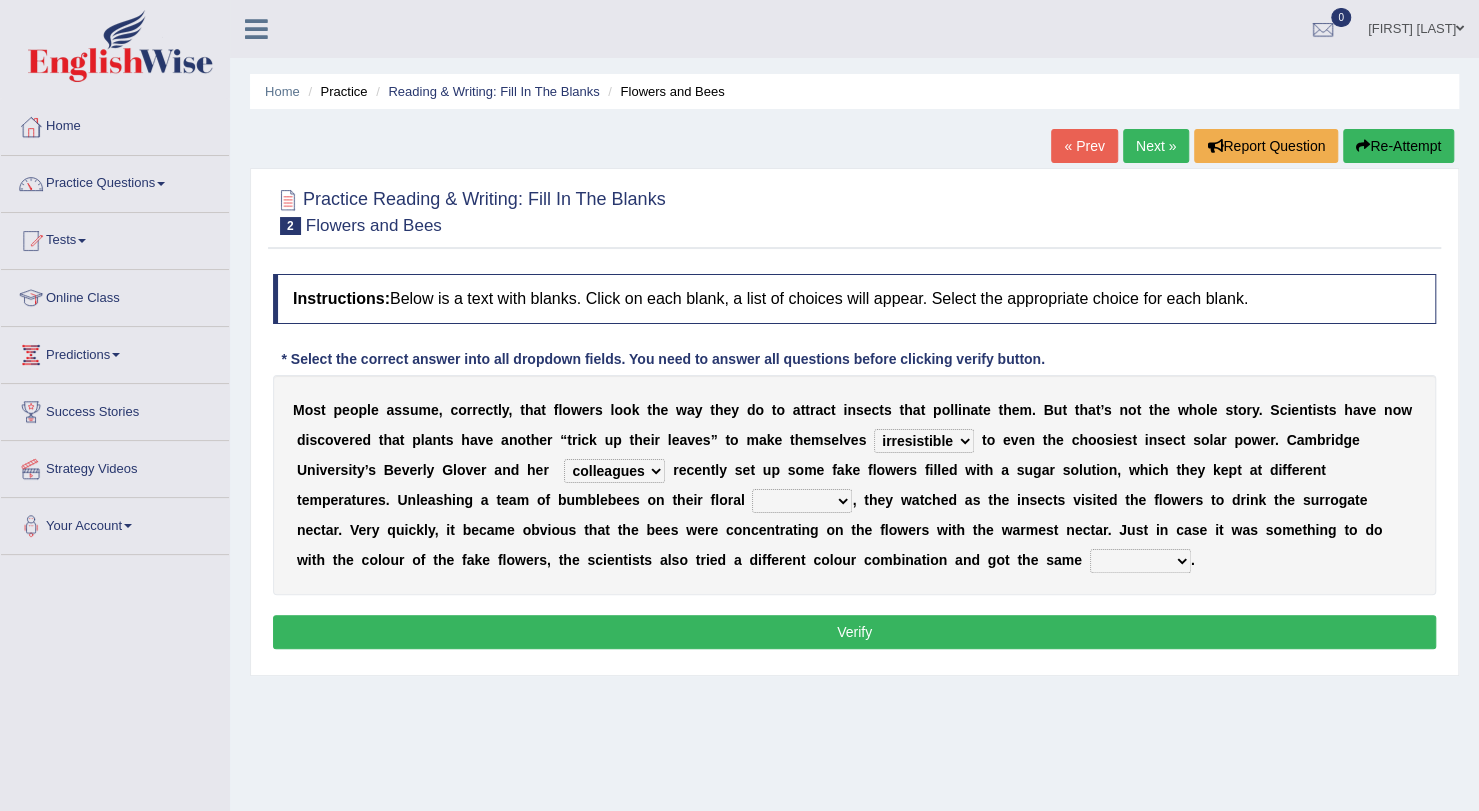 click on "Verify" at bounding box center [854, 632] 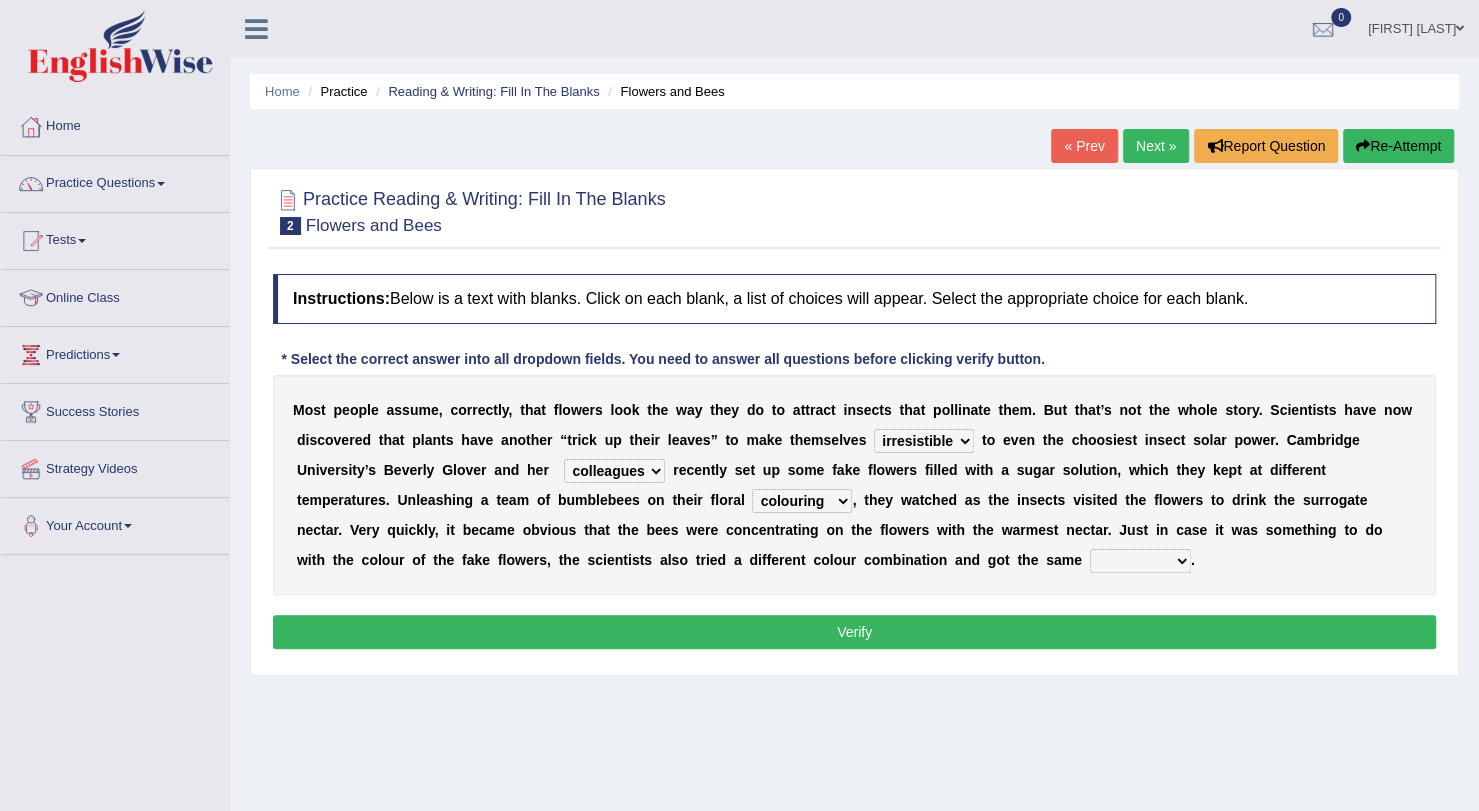 click on "sufferings offerings warming colouring" at bounding box center (802, 501) 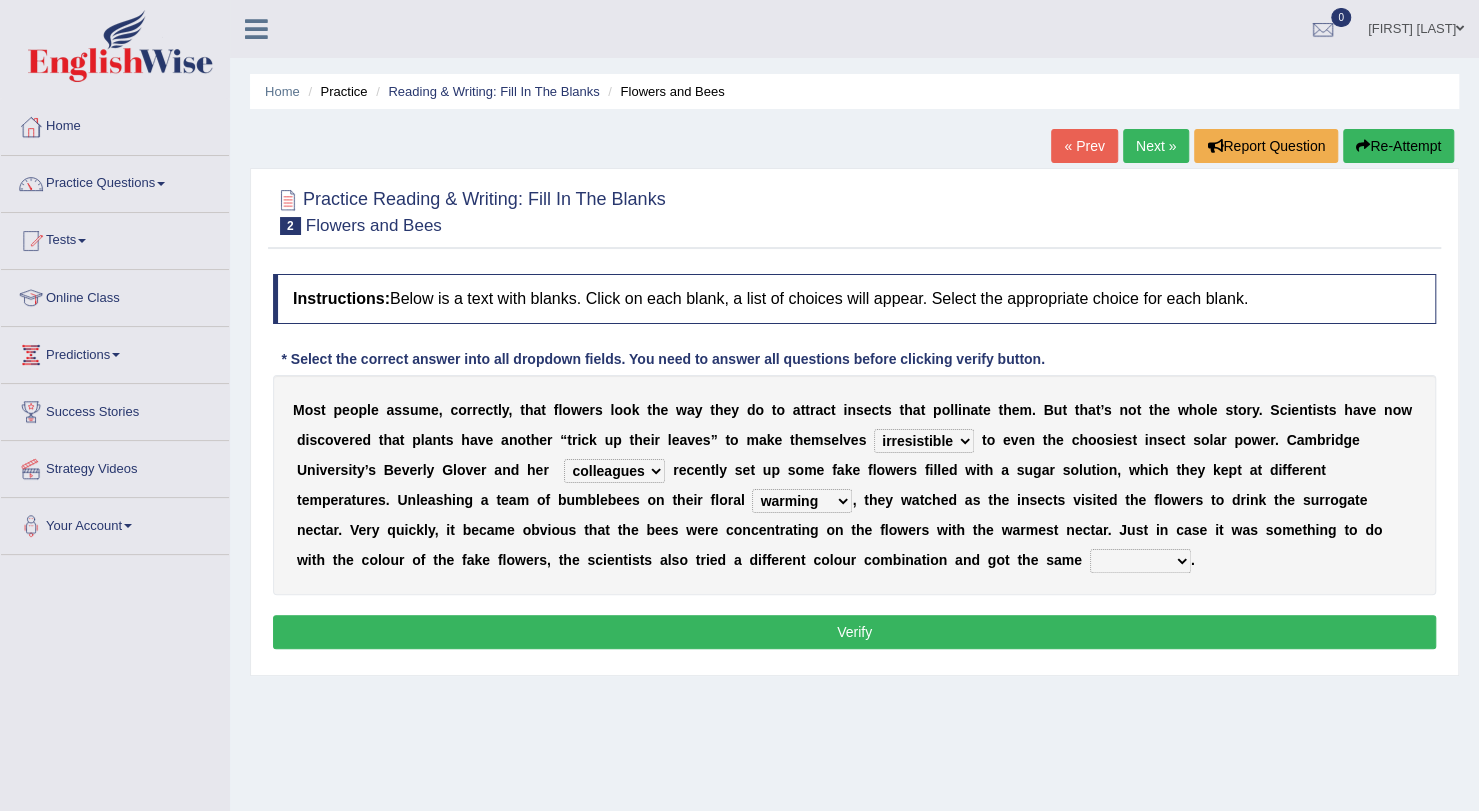 click on "ensigns result affirmation codes" at bounding box center [1140, 561] 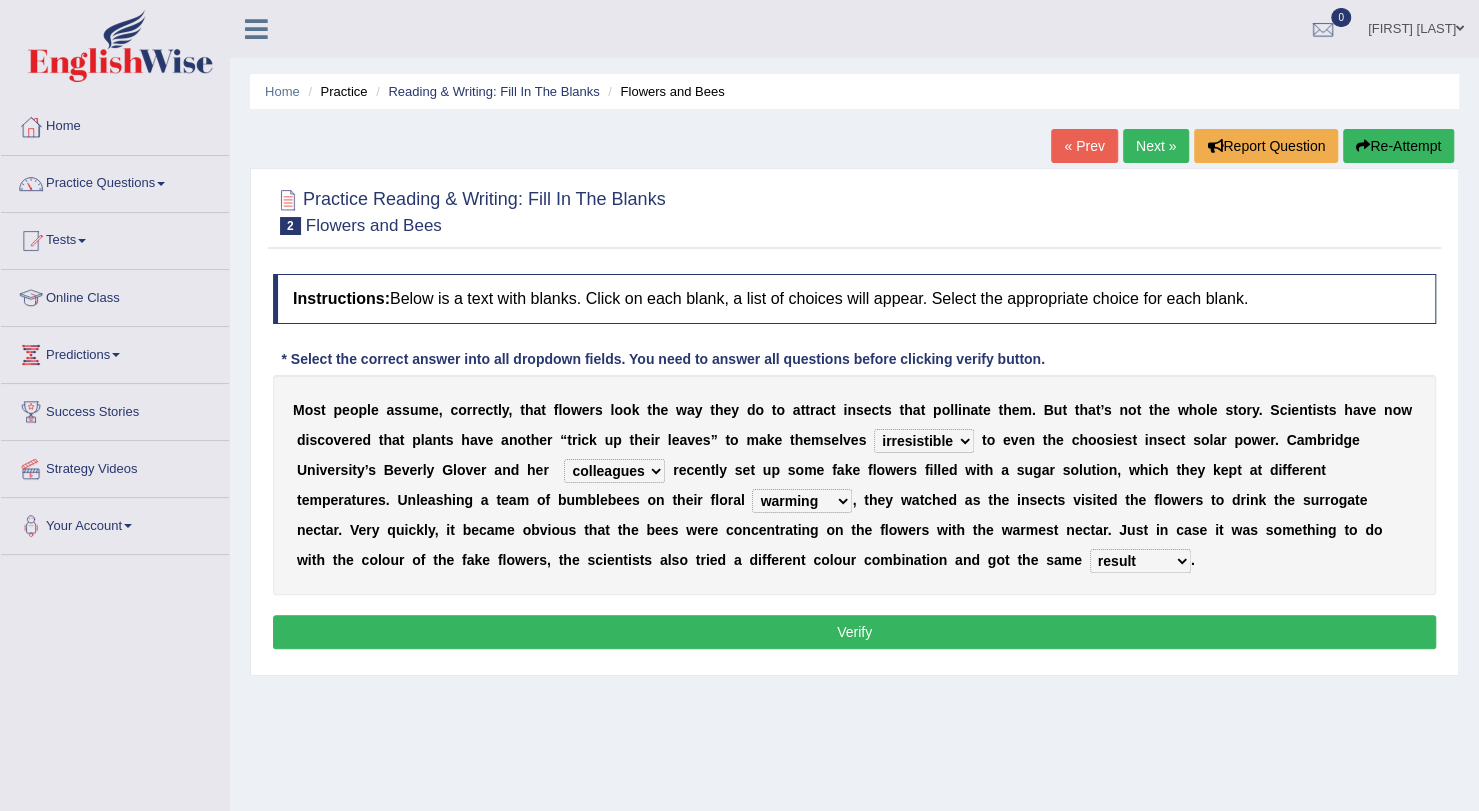 click on "irresistible foundable rounded astounded" at bounding box center (924, 441) 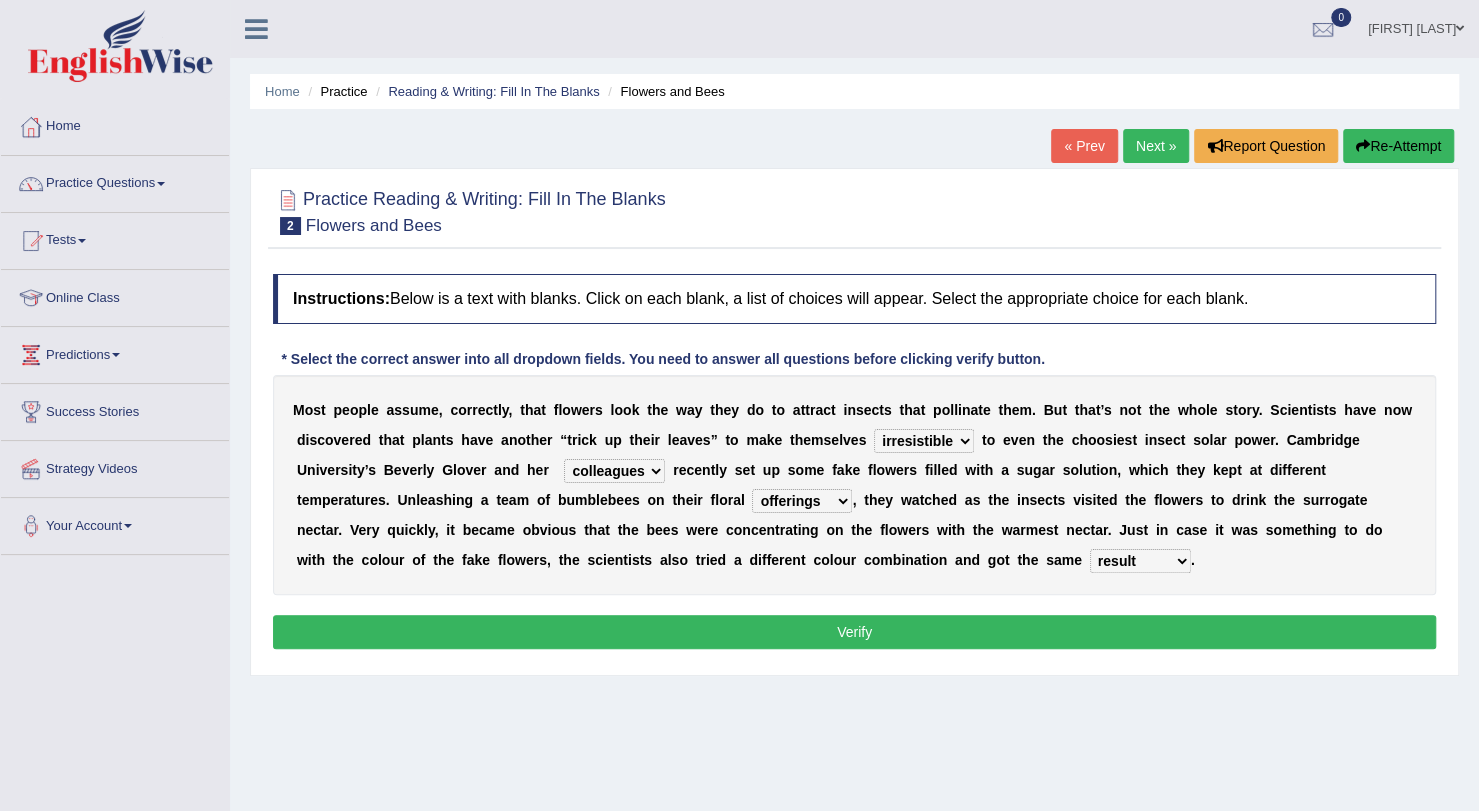click on "sufferings offerings warming colouring" at bounding box center [802, 501] 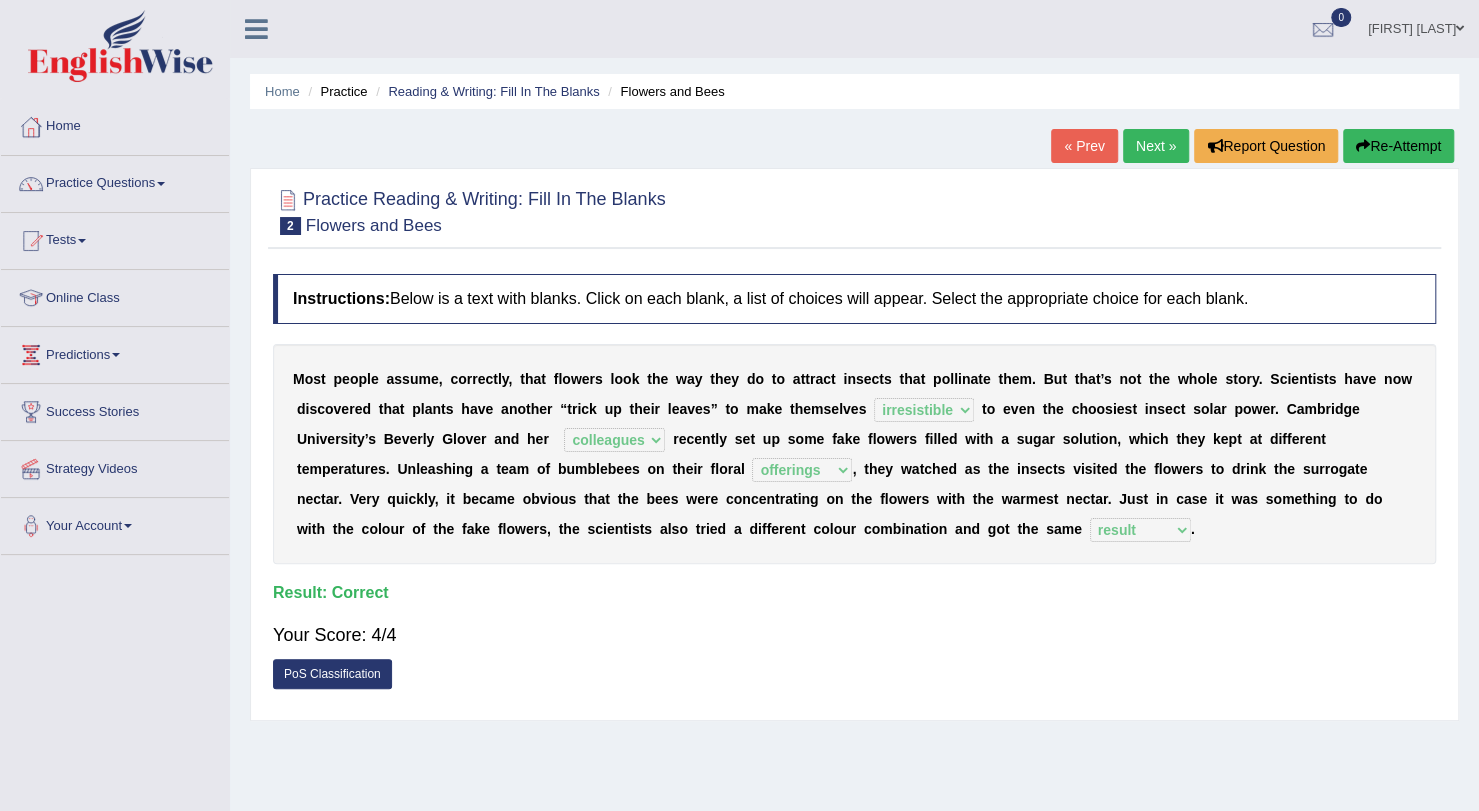 click on "Next »" at bounding box center (1156, 146) 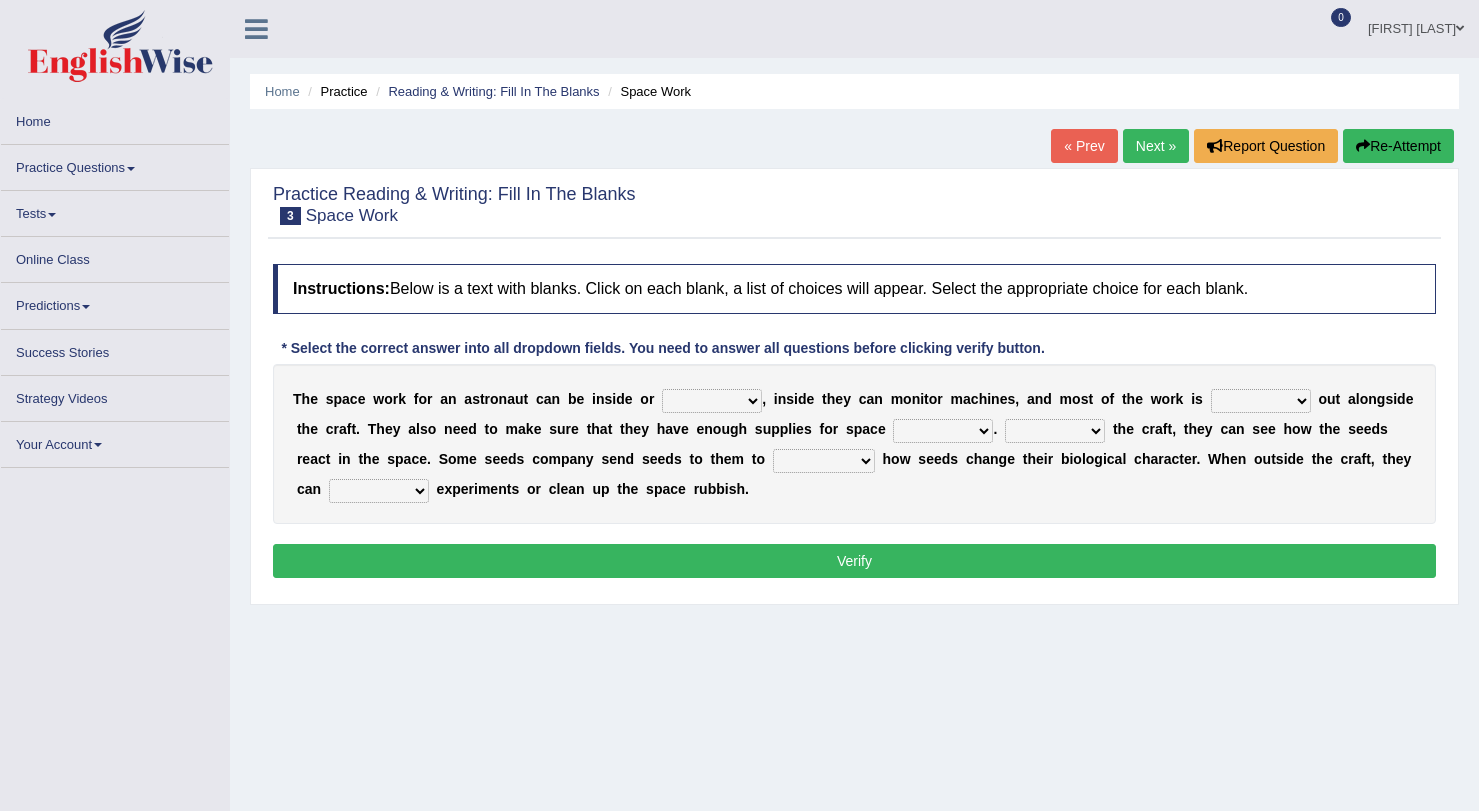 scroll, scrollTop: 0, scrollLeft: 0, axis: both 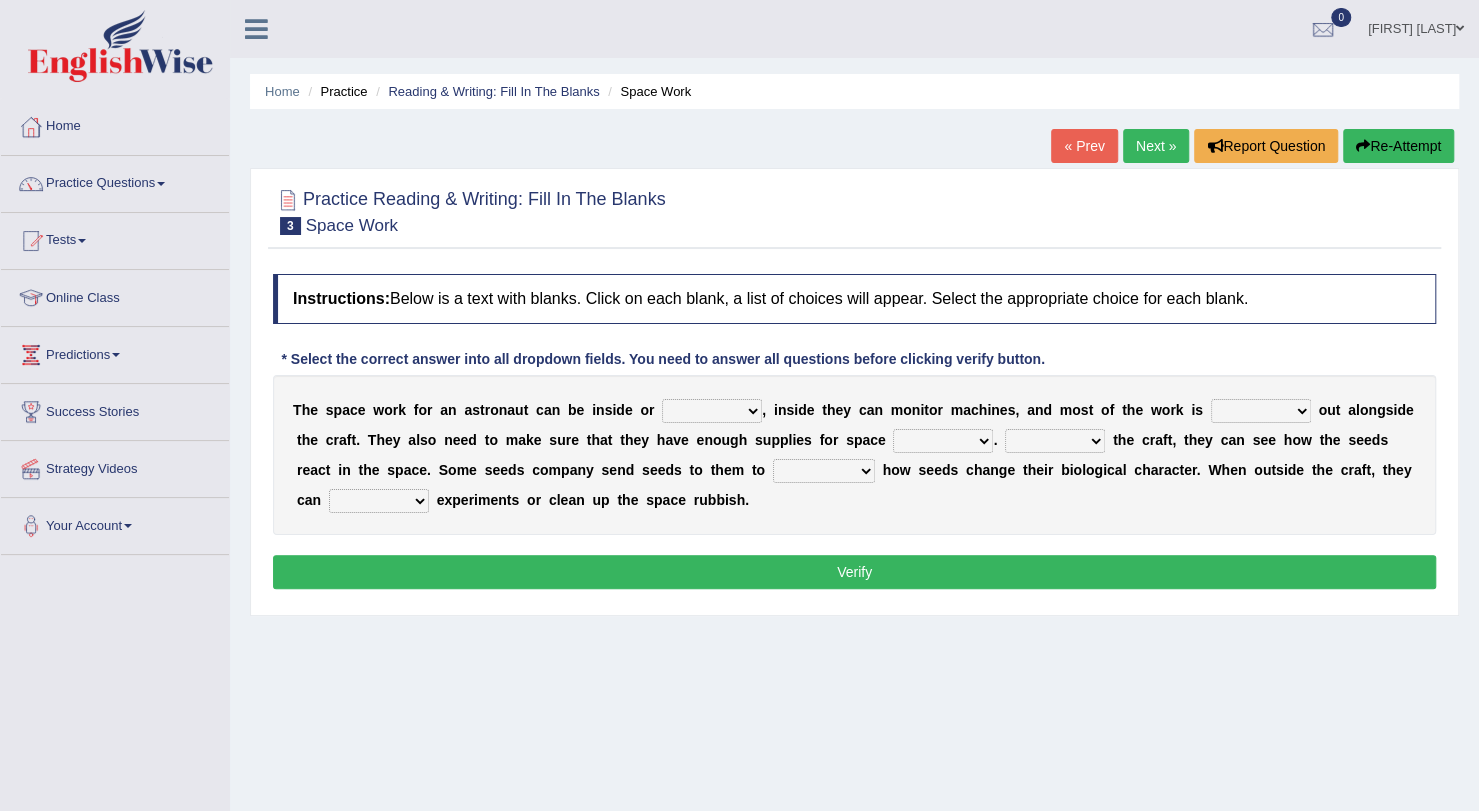 click on "anywhere outside wherever slided" at bounding box center (712, 411) 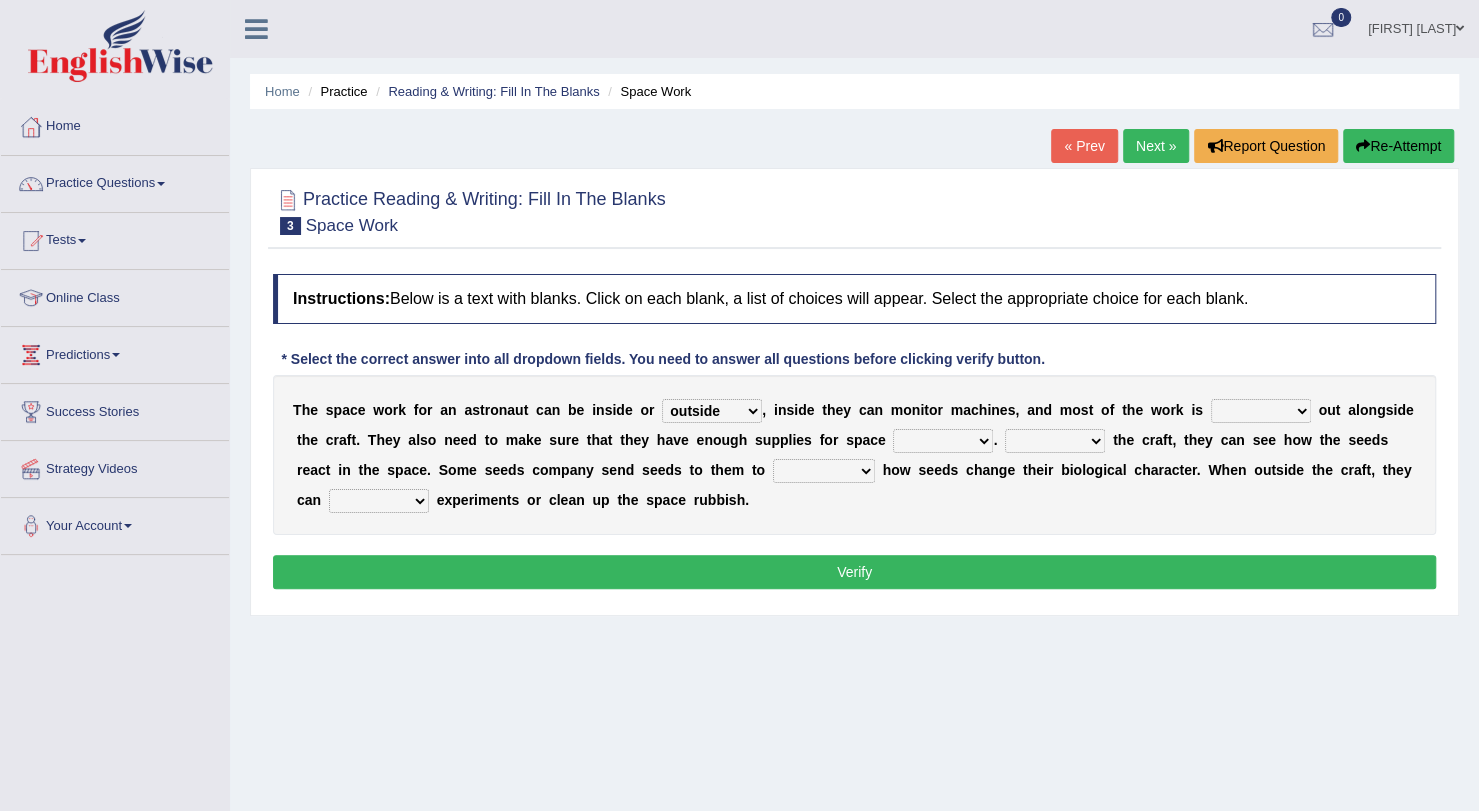click on "anywhere outside wherever slided" at bounding box center [712, 411] 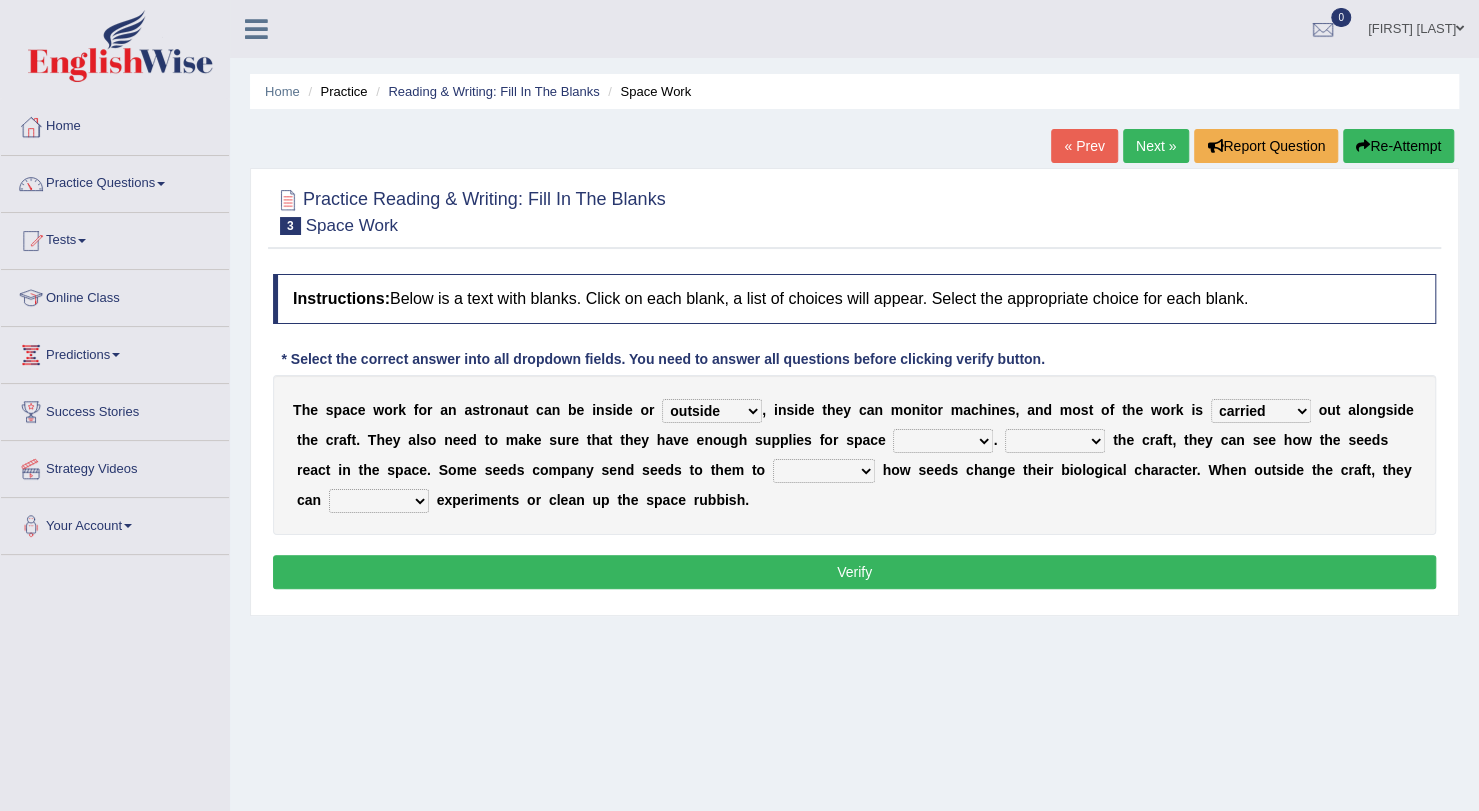 click on "tour ramp travel power" at bounding box center (943, 441) 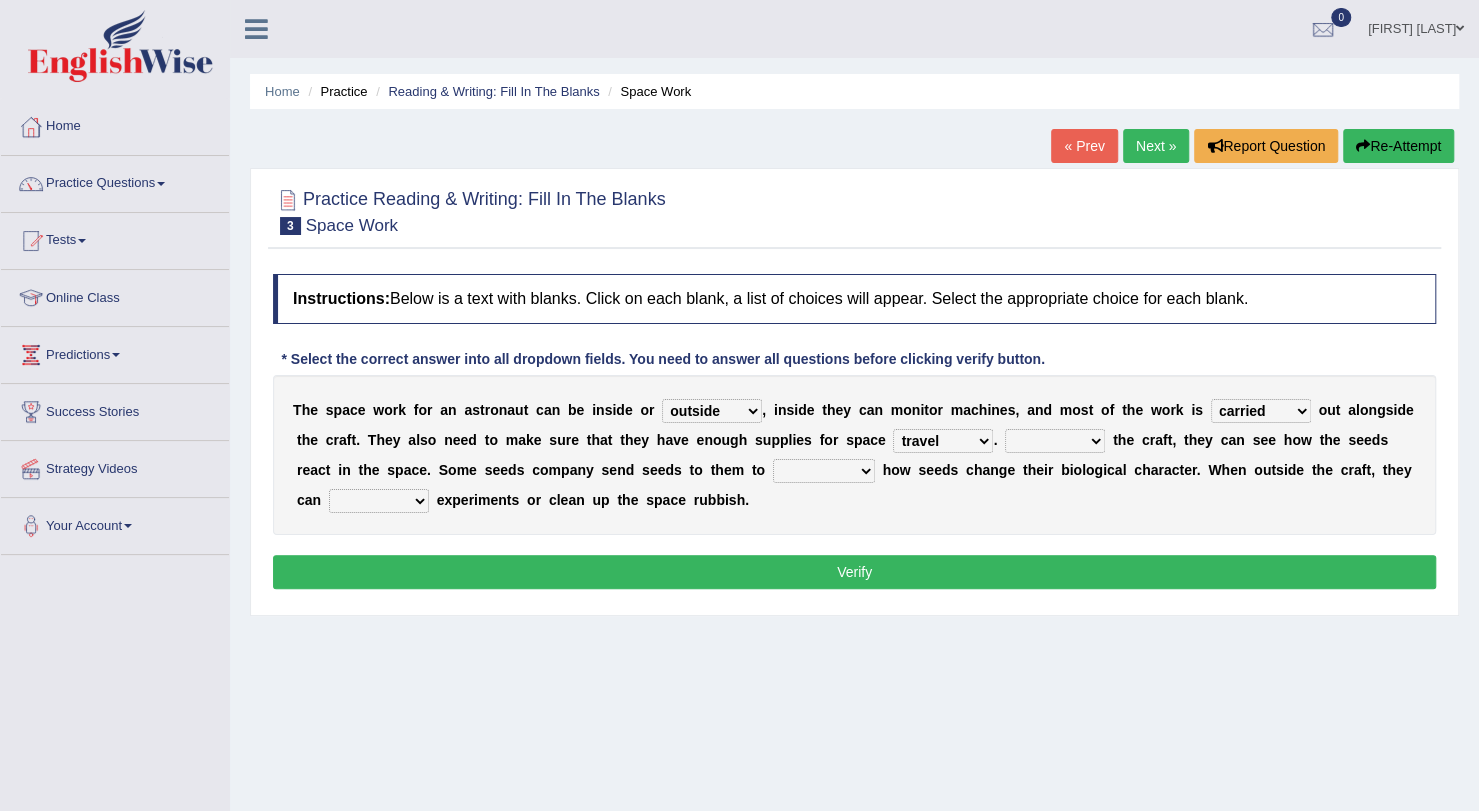 click on "tour ramp travel power" at bounding box center [943, 441] 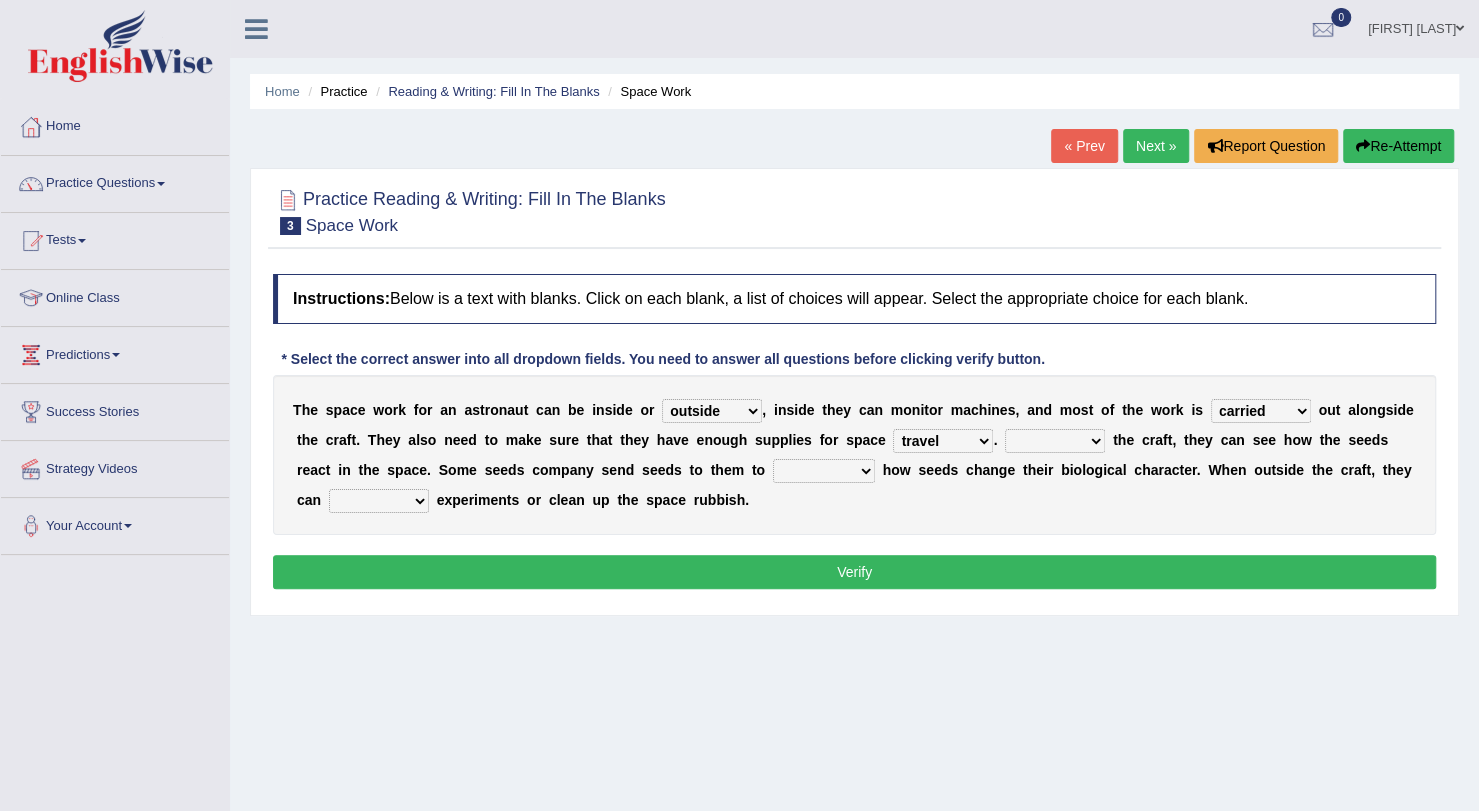click on "Inside Infact Outside Outraged" at bounding box center (1055, 441) 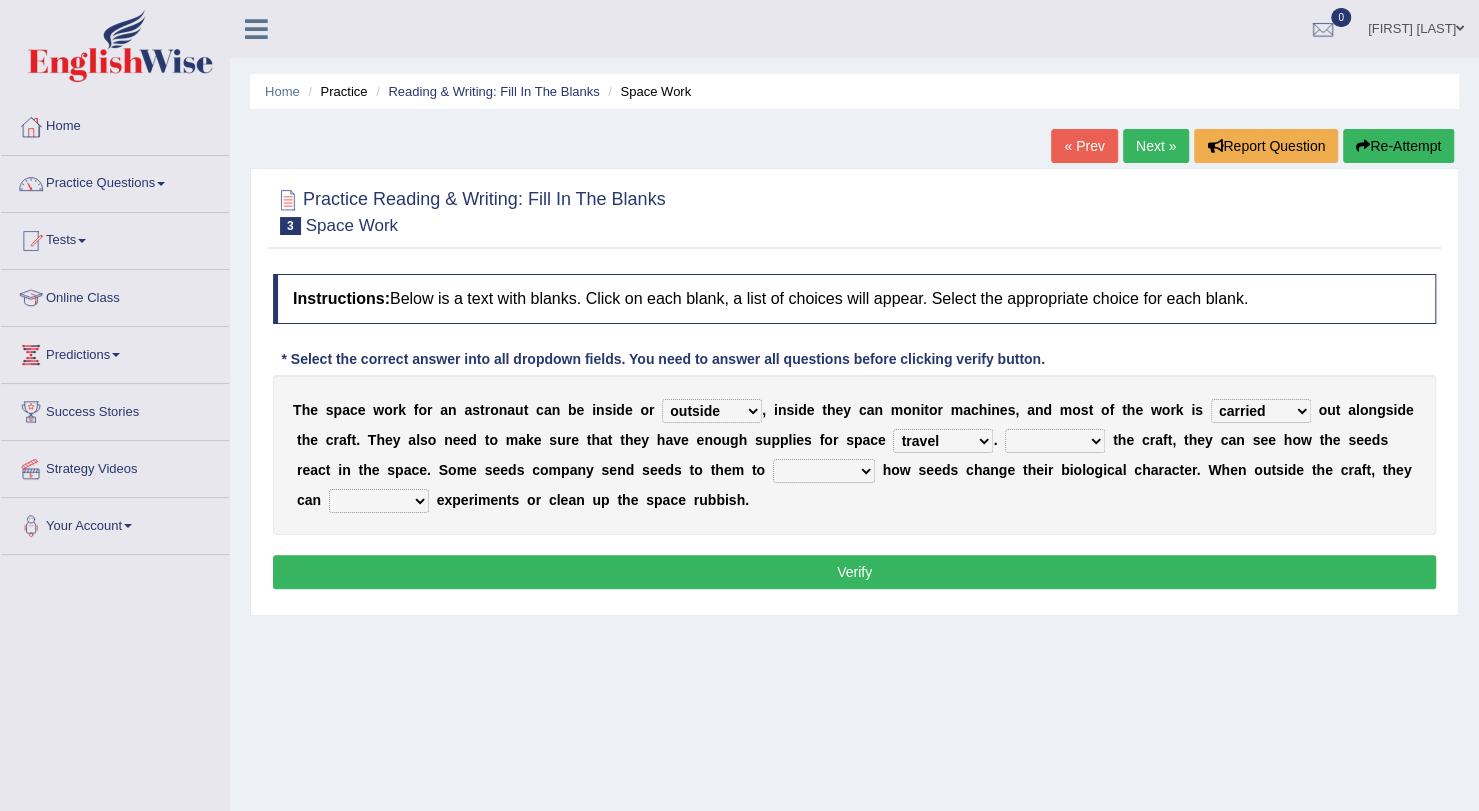 select on "Outside" 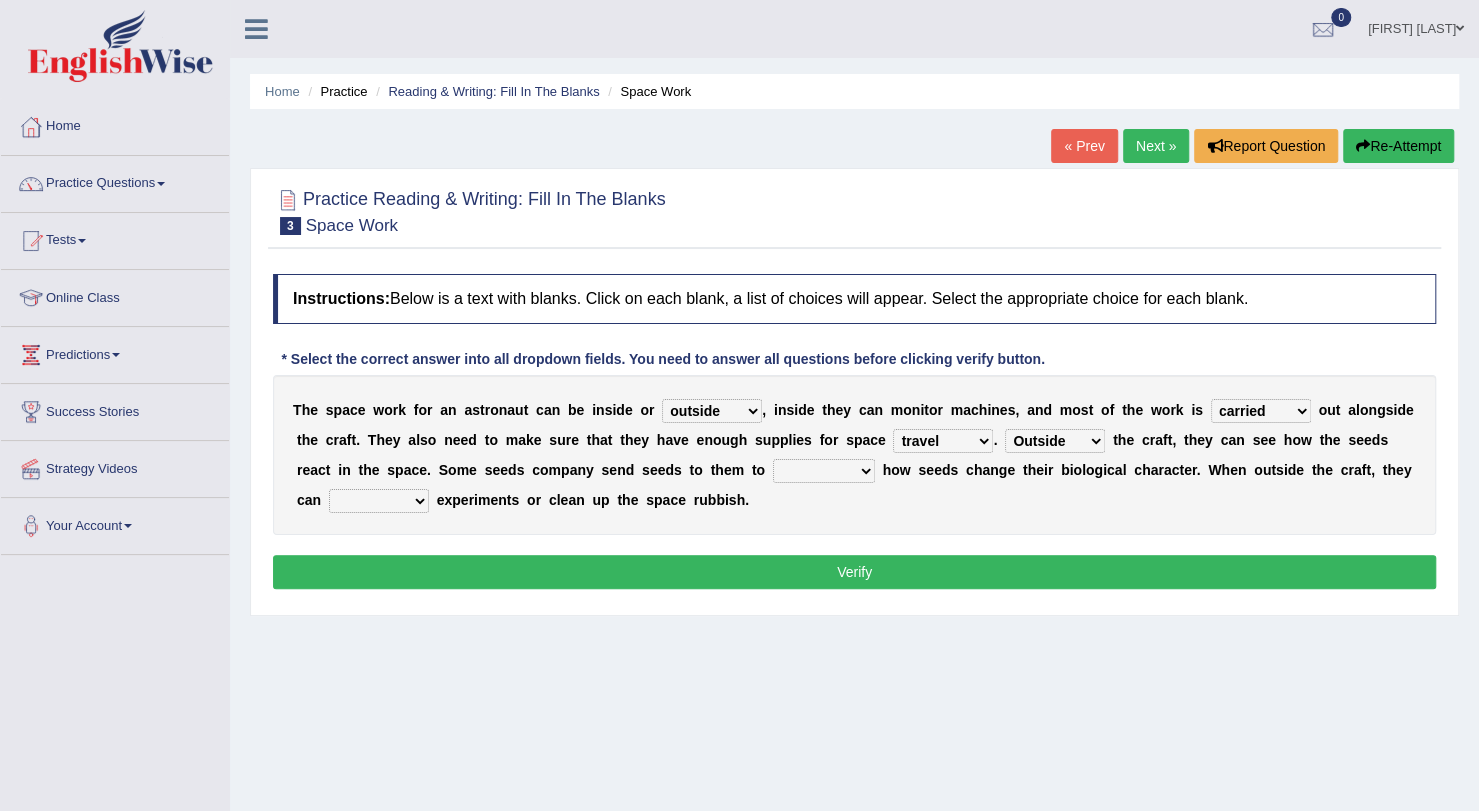 click on "investigate shuttled shifted removed" at bounding box center [824, 471] 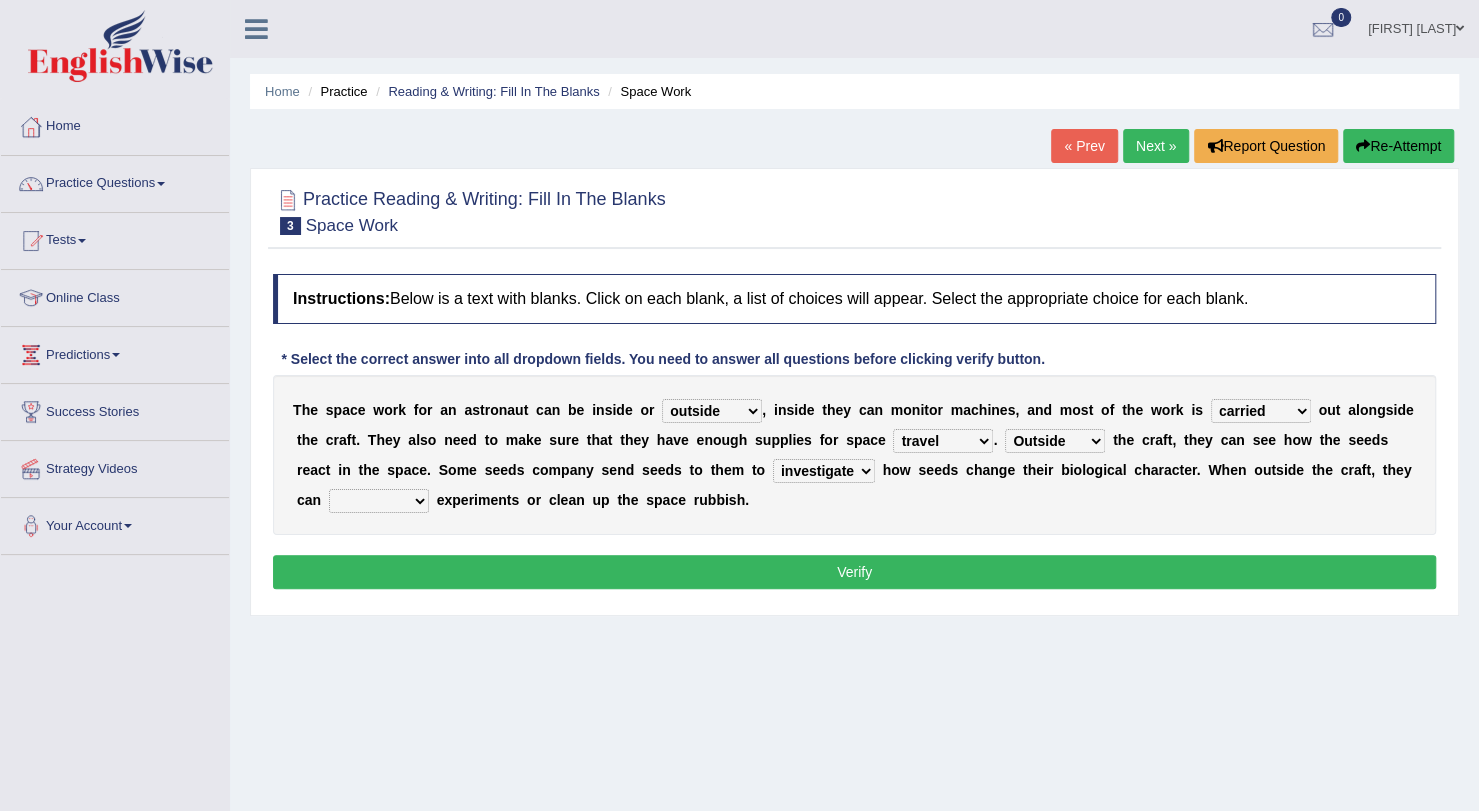 click on "investigate shuttled shifted removed" at bounding box center (824, 471) 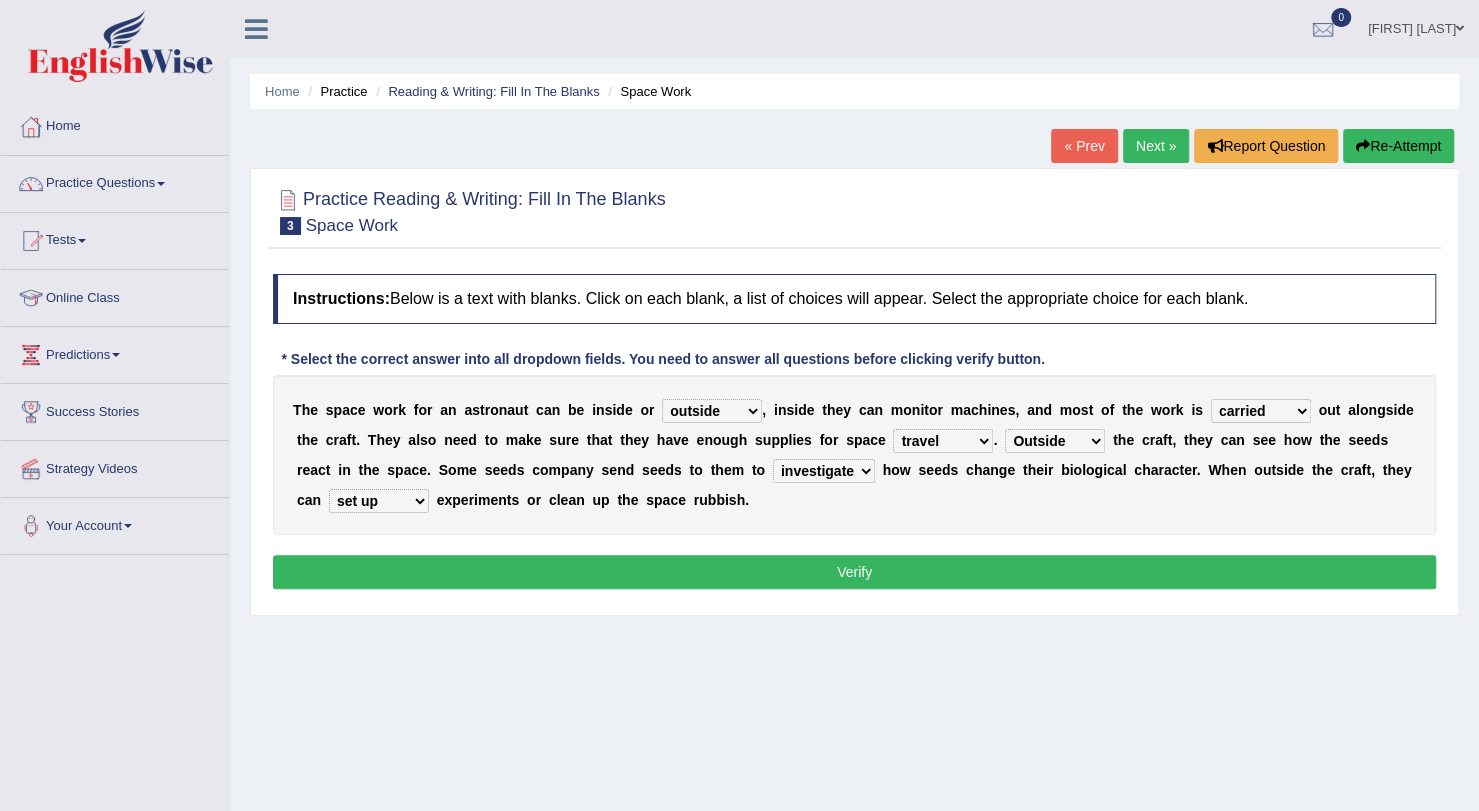 click on "set along set aside set up set as" at bounding box center [379, 501] 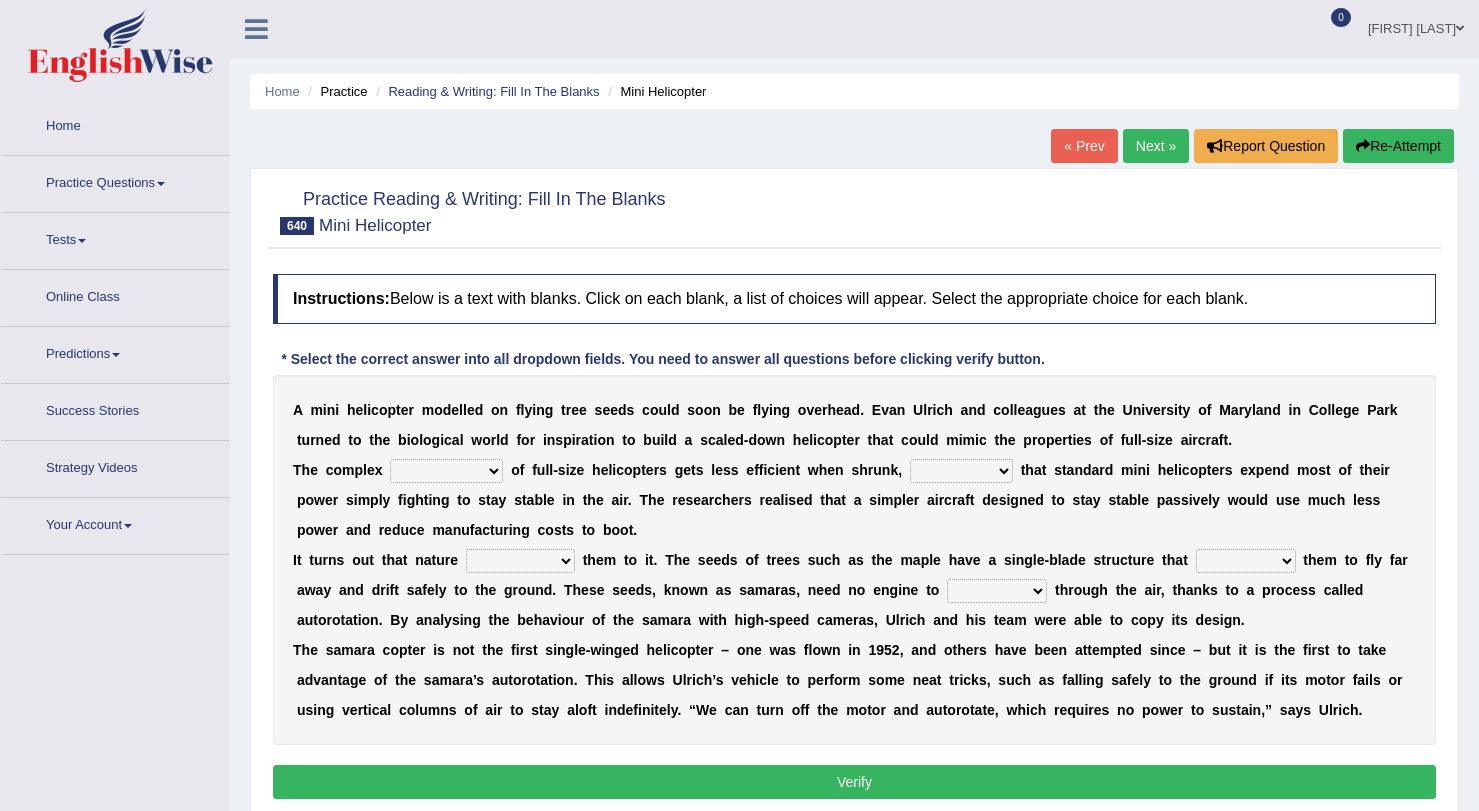 scroll, scrollTop: 0, scrollLeft: 0, axis: both 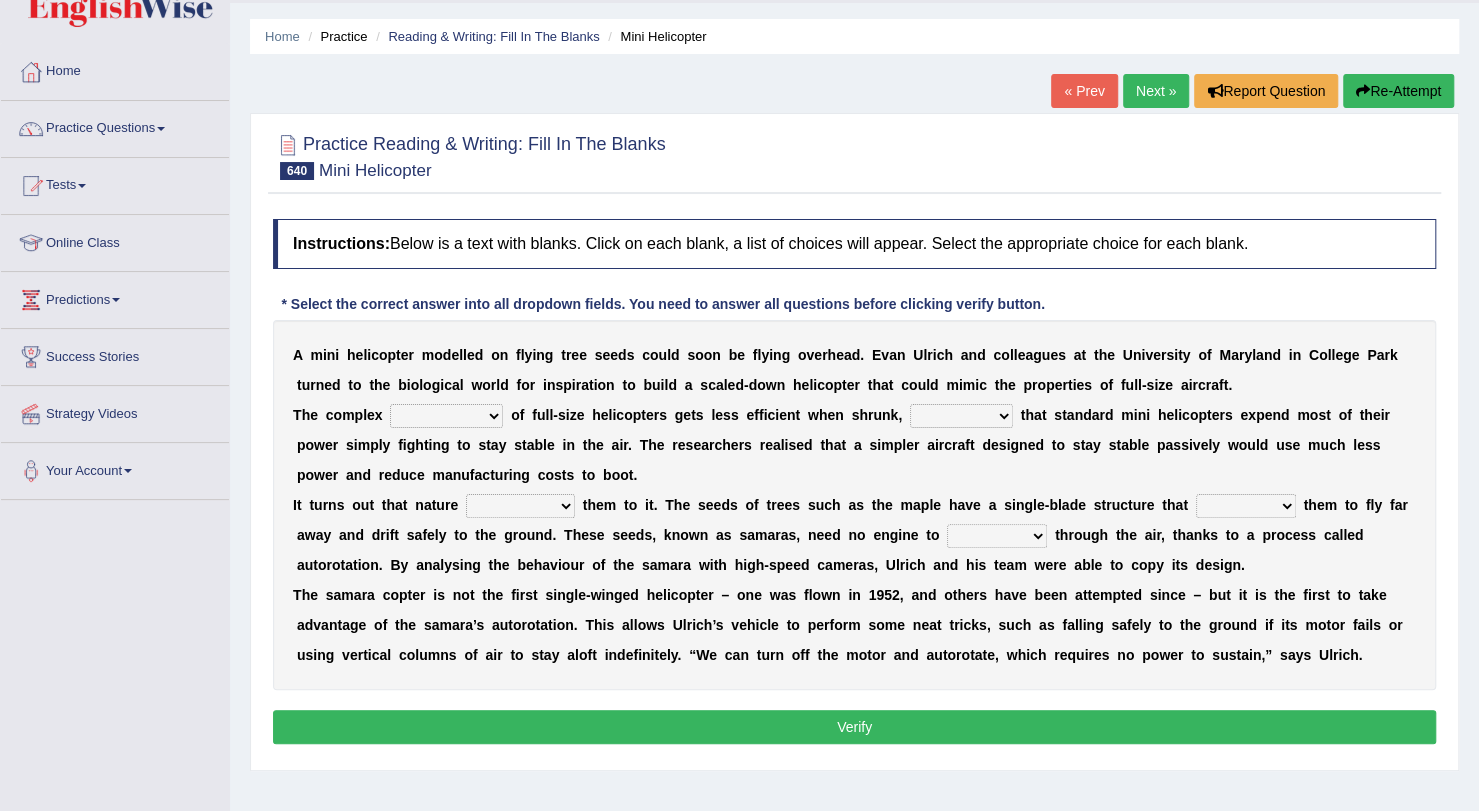 click on "performance design usage mileage" at bounding box center (446, 416) 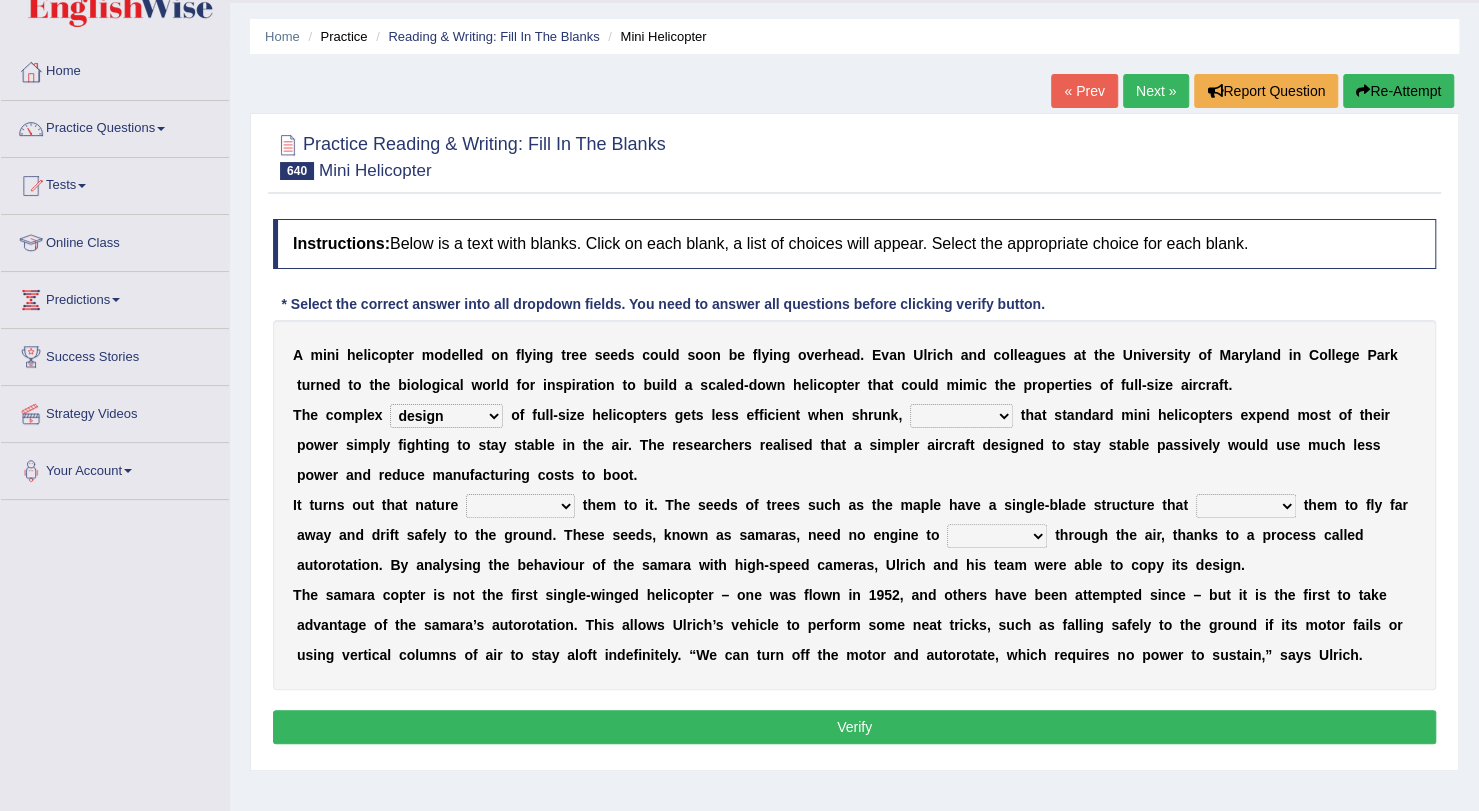 click on "performance design usage mileage" at bounding box center [446, 416] 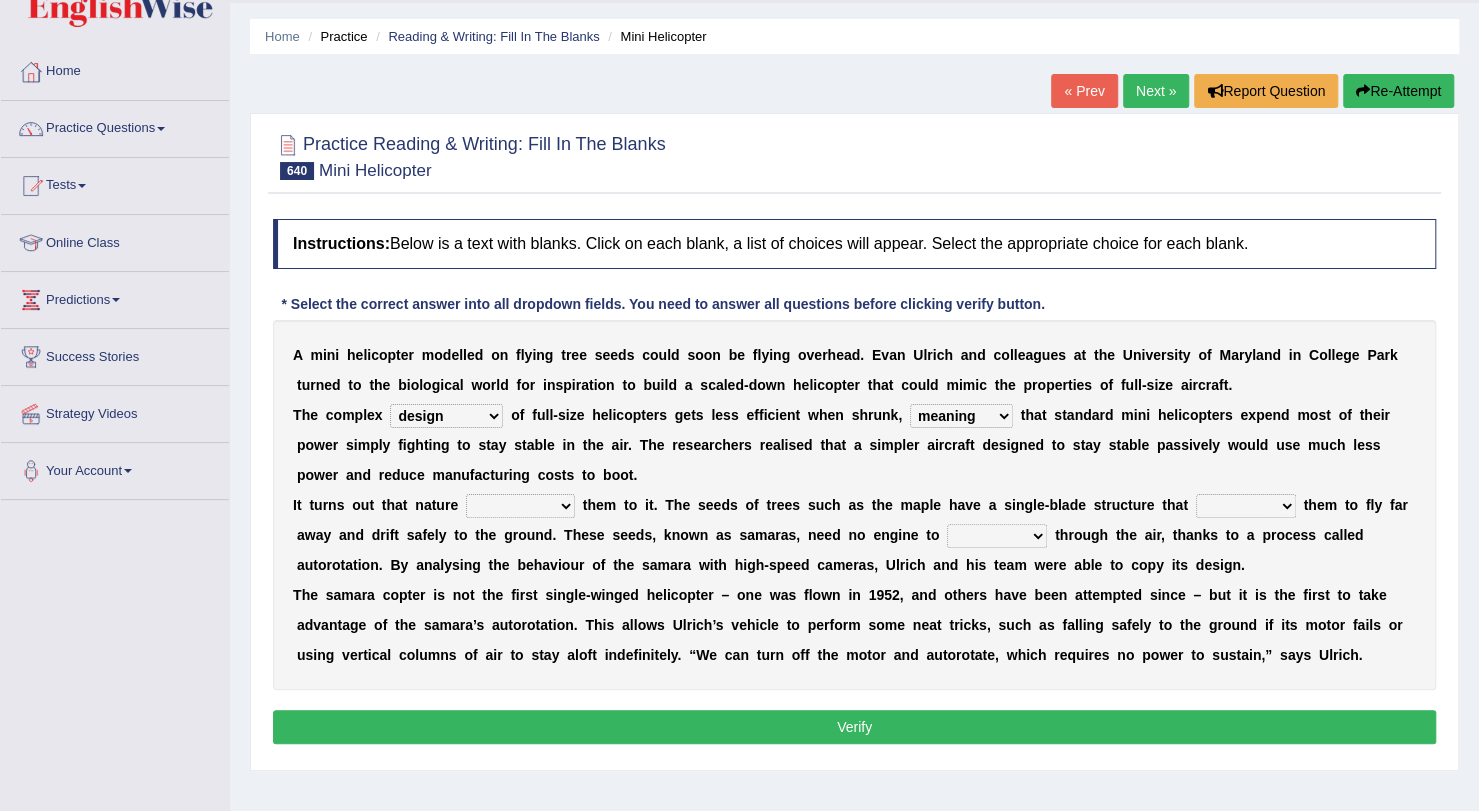 click on "beating had beaten had beats was beating" at bounding box center (520, 506) 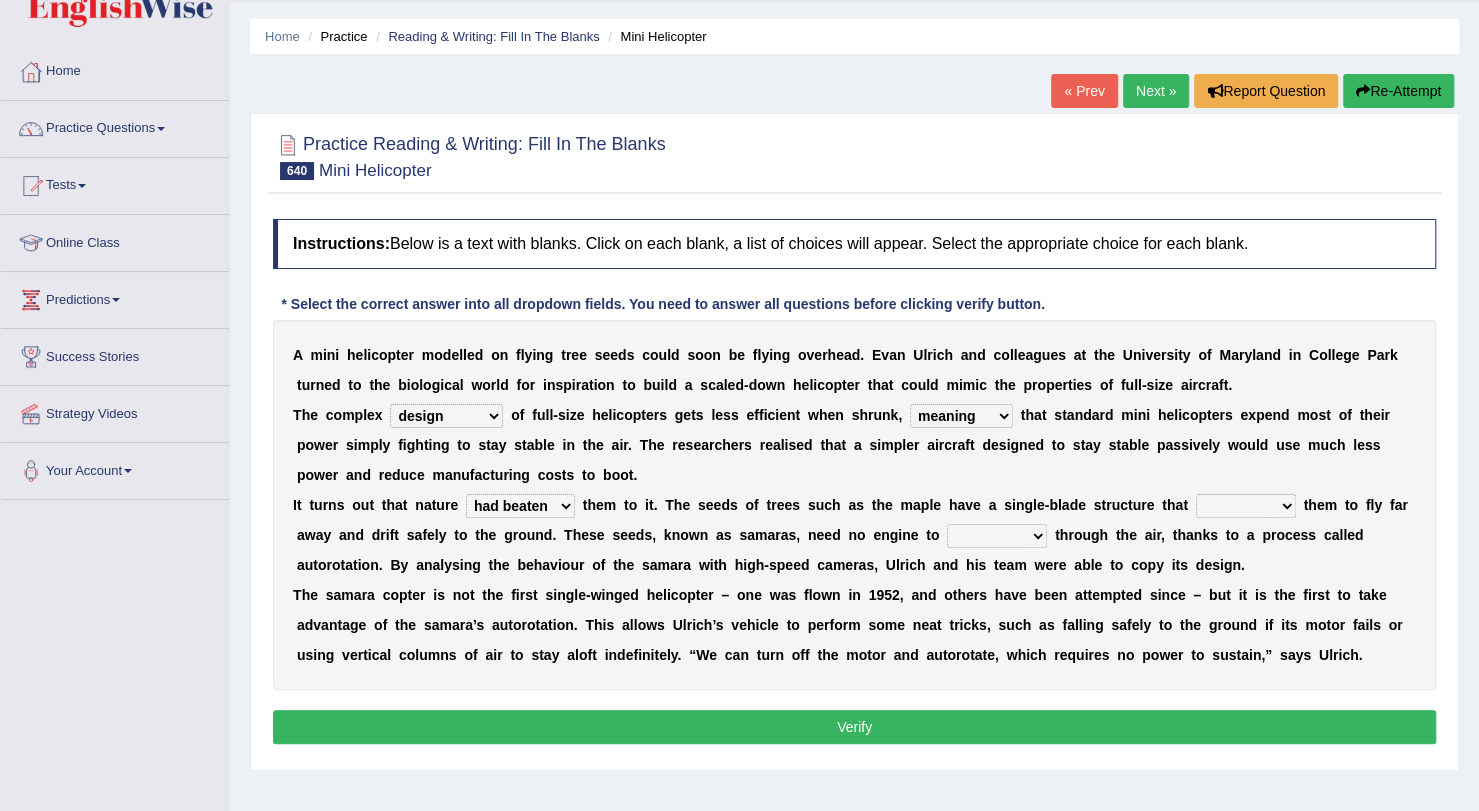 click on "beating had beaten had beats was beating" at bounding box center (520, 506) 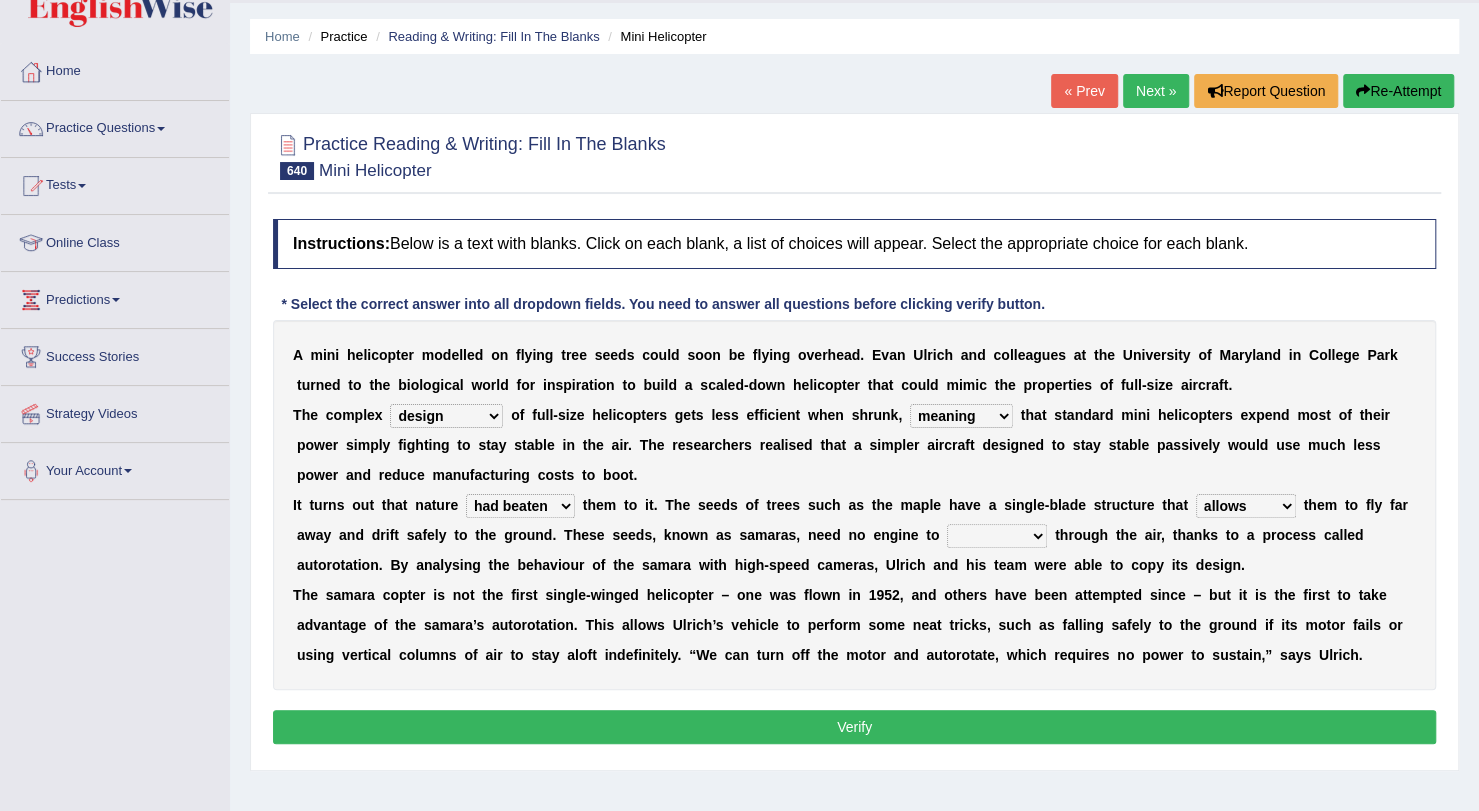 click on "disrupts prevents scatters allows" at bounding box center [1246, 506] 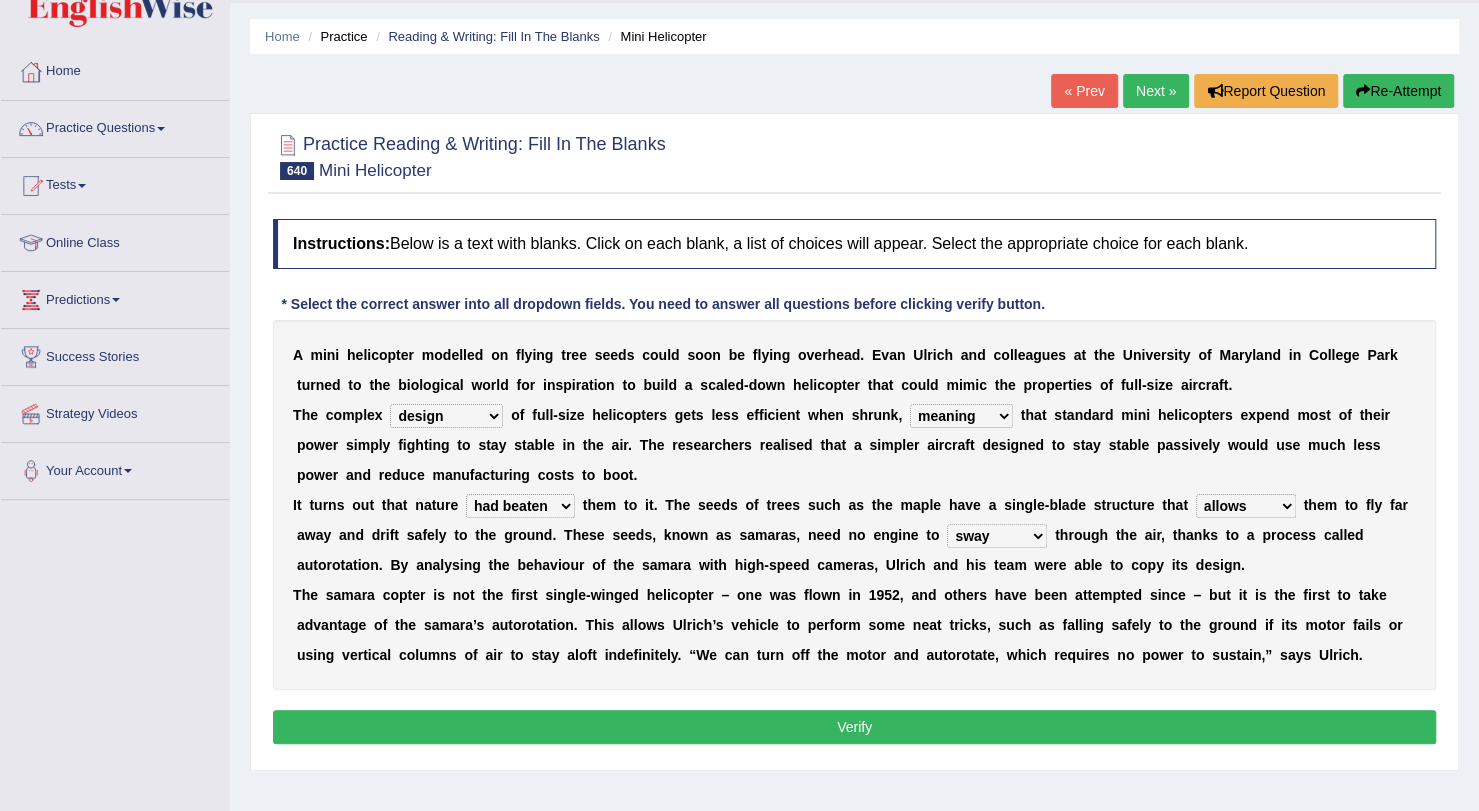 click on "soar sway spin swing" at bounding box center [997, 536] 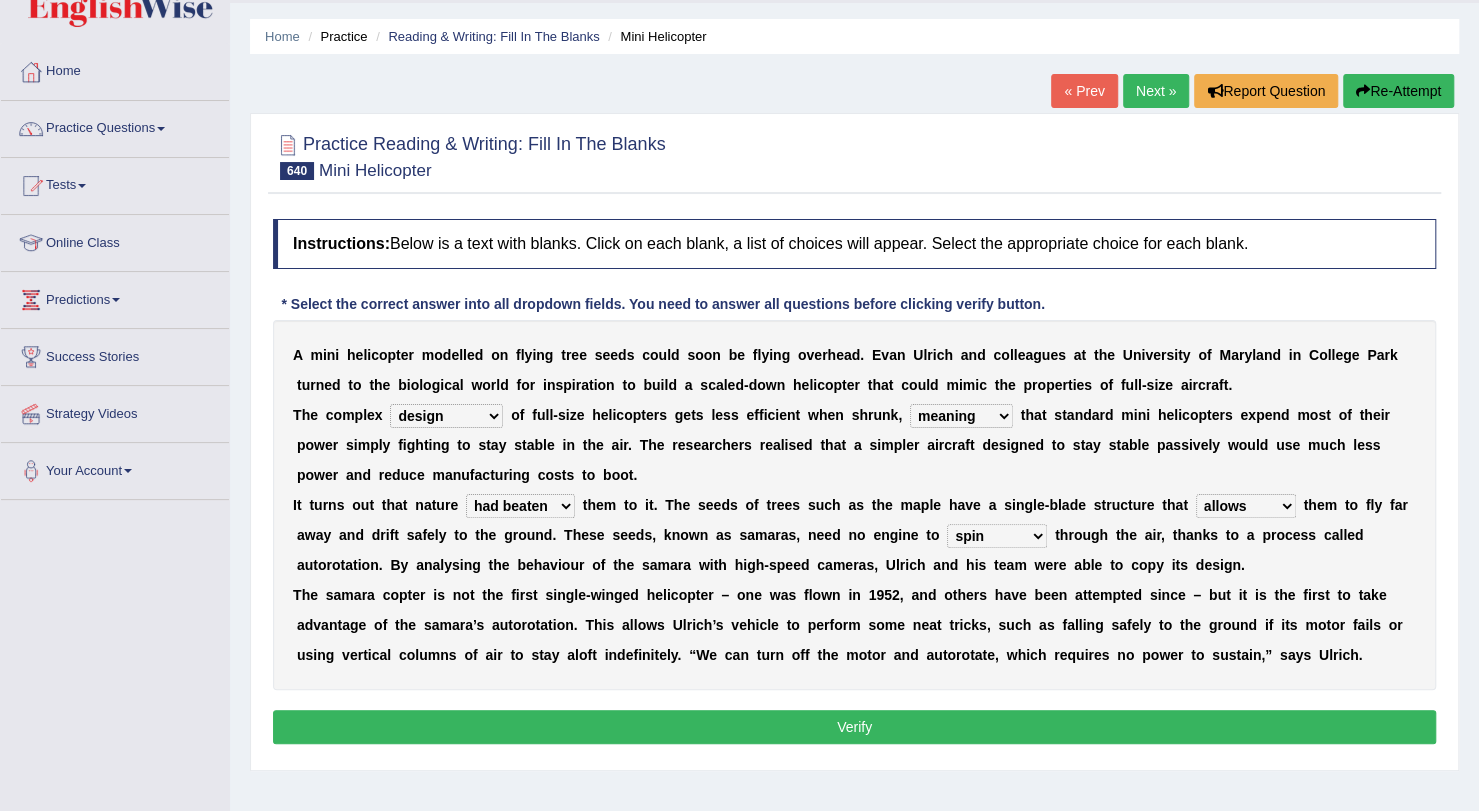 click on "soar sway spin swing" at bounding box center (997, 536) 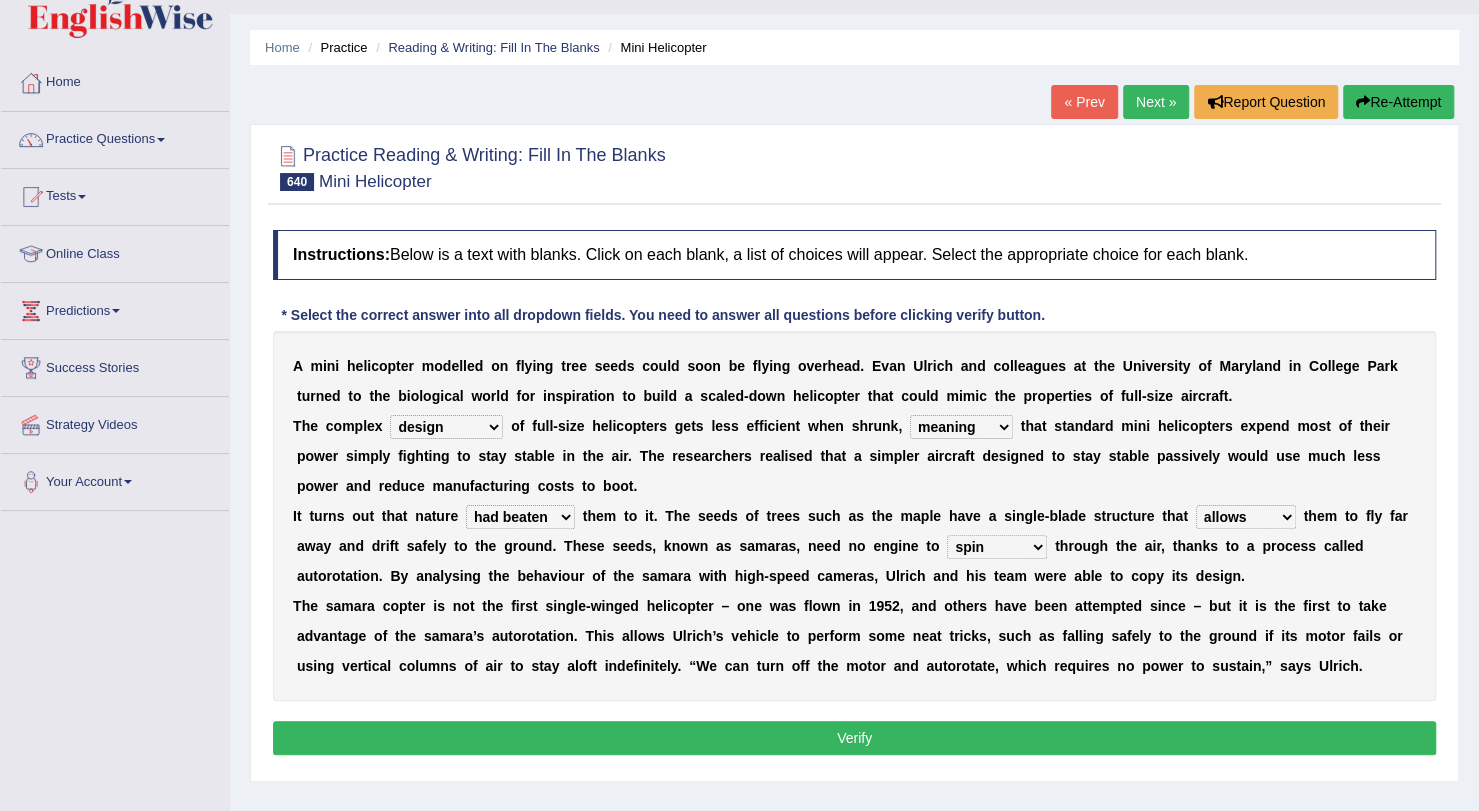 scroll, scrollTop: 40, scrollLeft: 0, axis: vertical 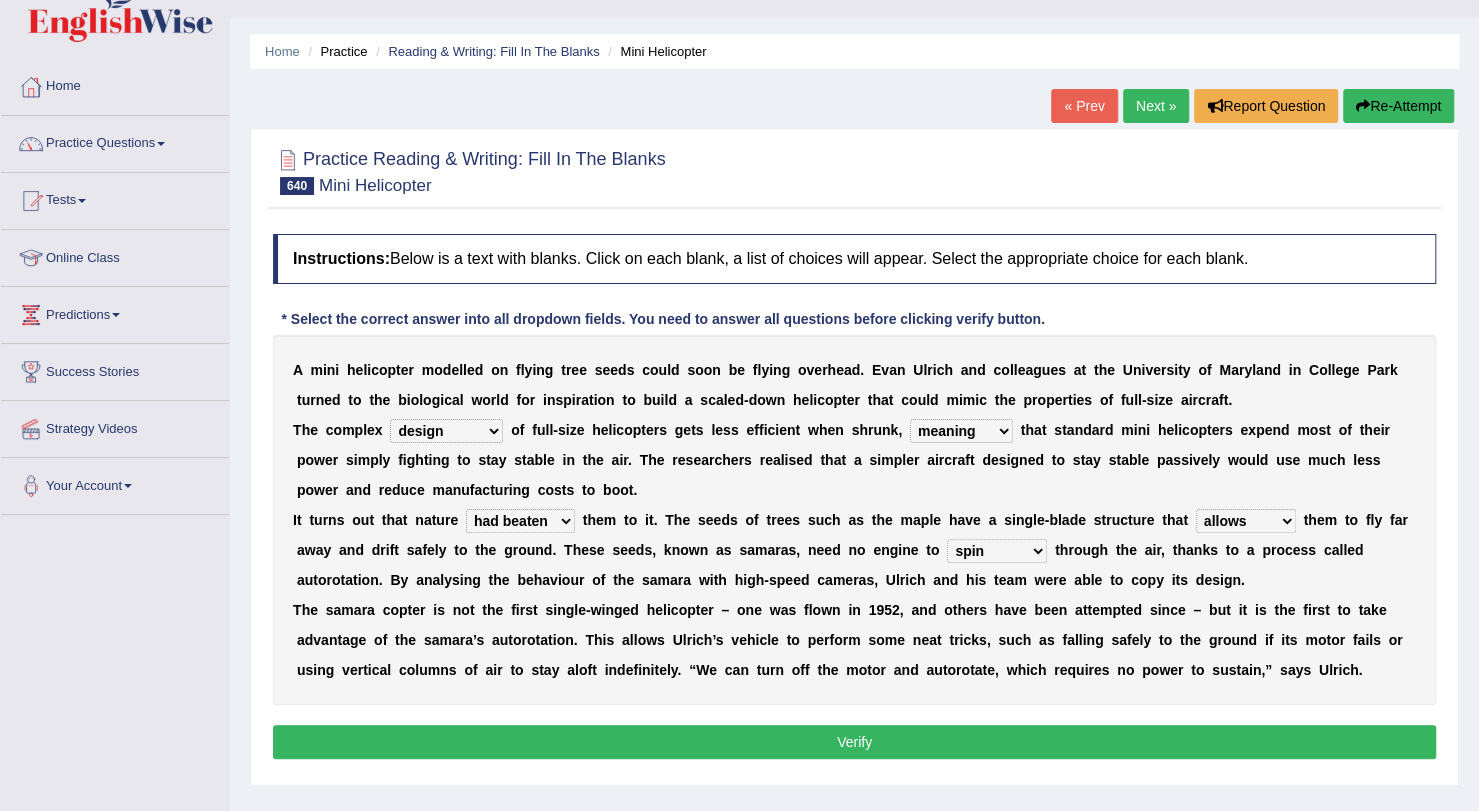 click on "performance design usage mileage" at bounding box center [446, 431] 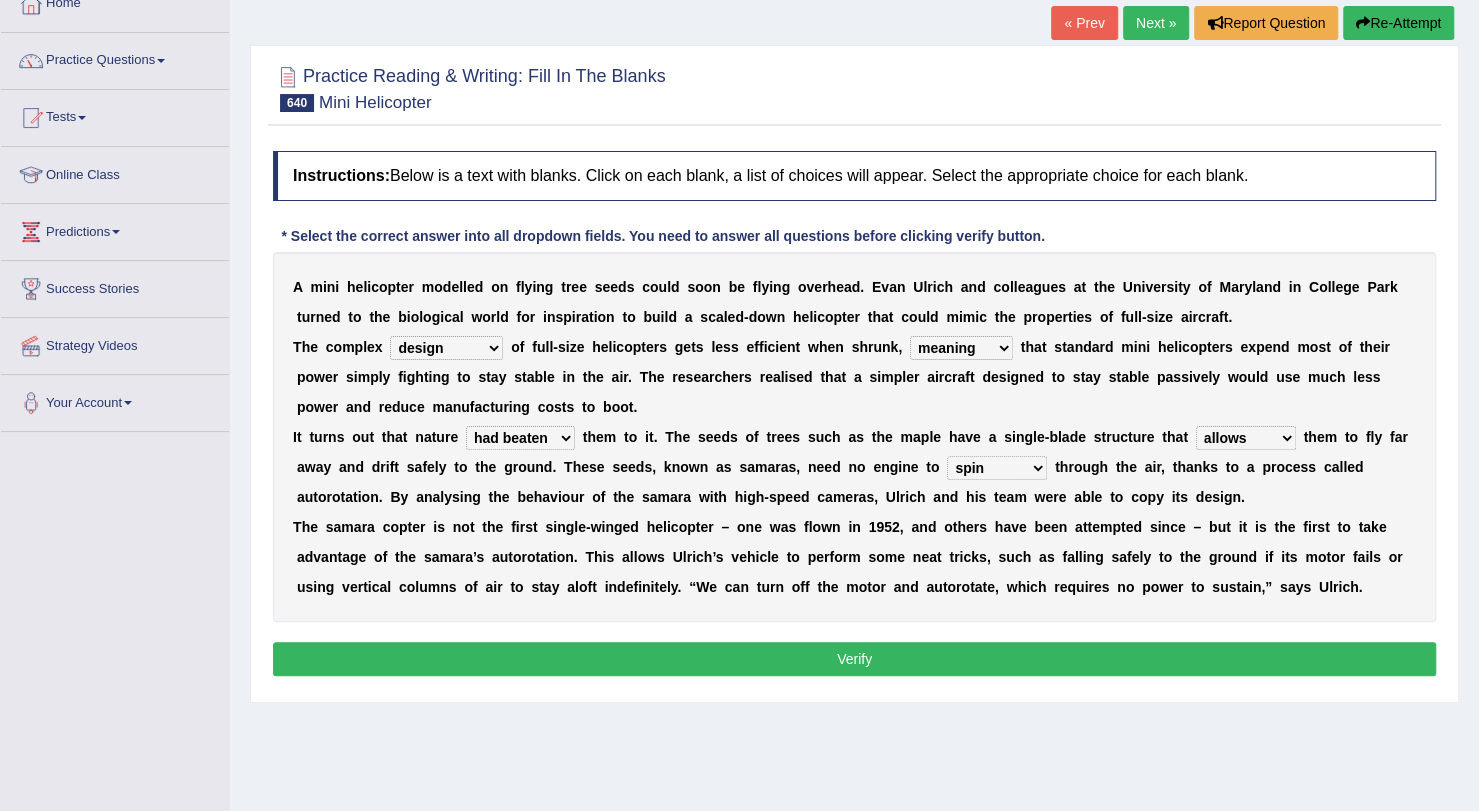 scroll, scrollTop: 124, scrollLeft: 0, axis: vertical 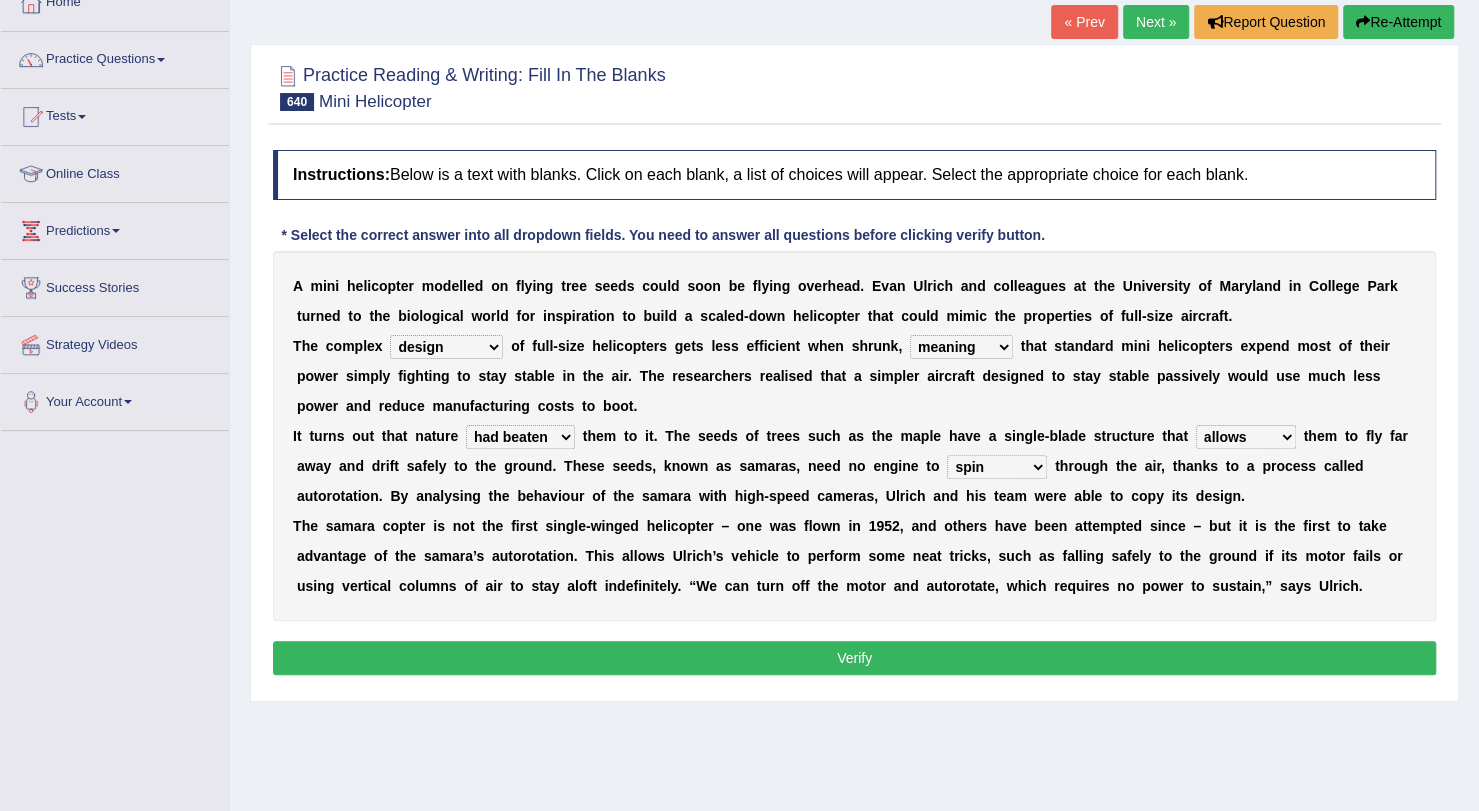 click on "Verify" at bounding box center [854, 658] 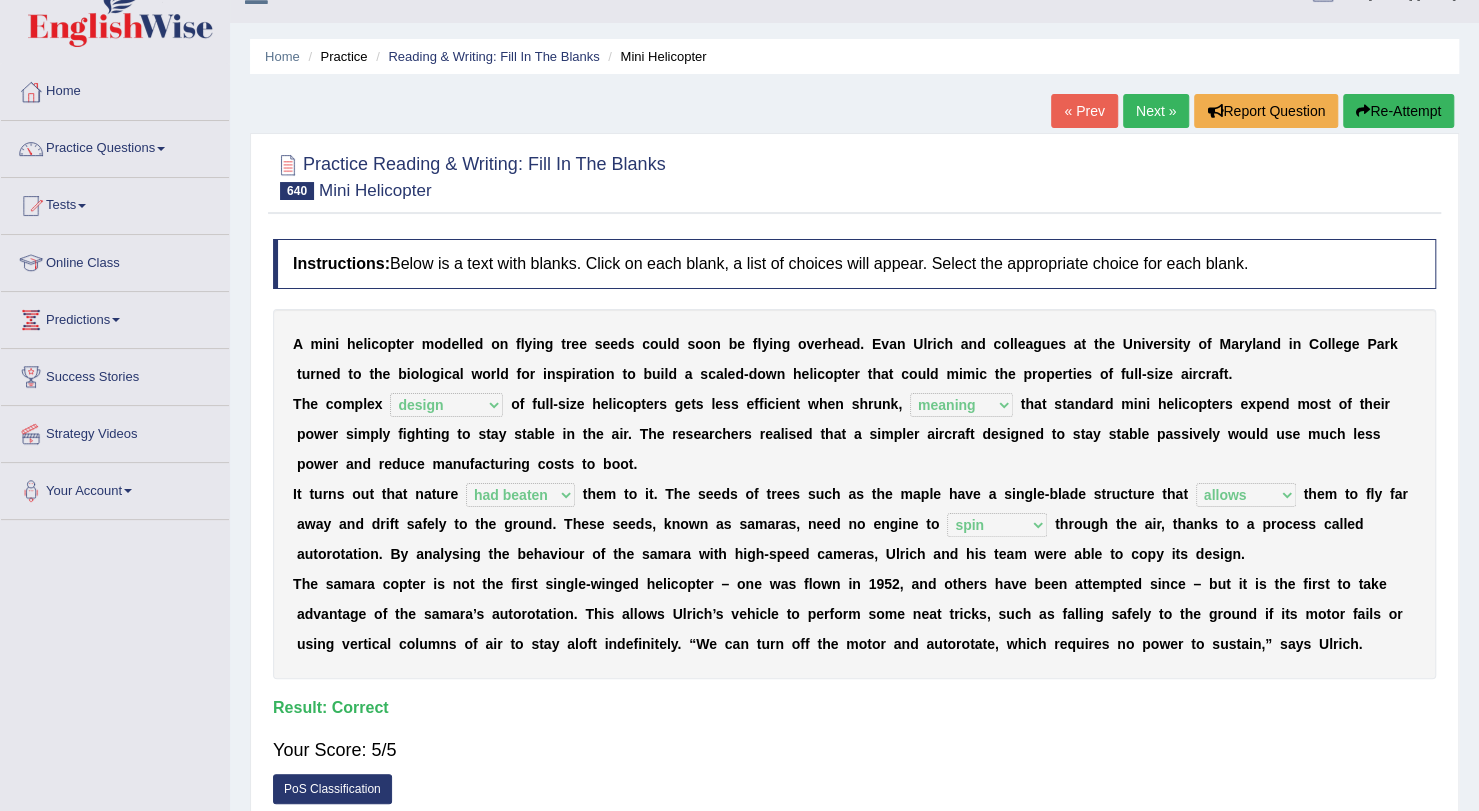 scroll, scrollTop: 0, scrollLeft: 0, axis: both 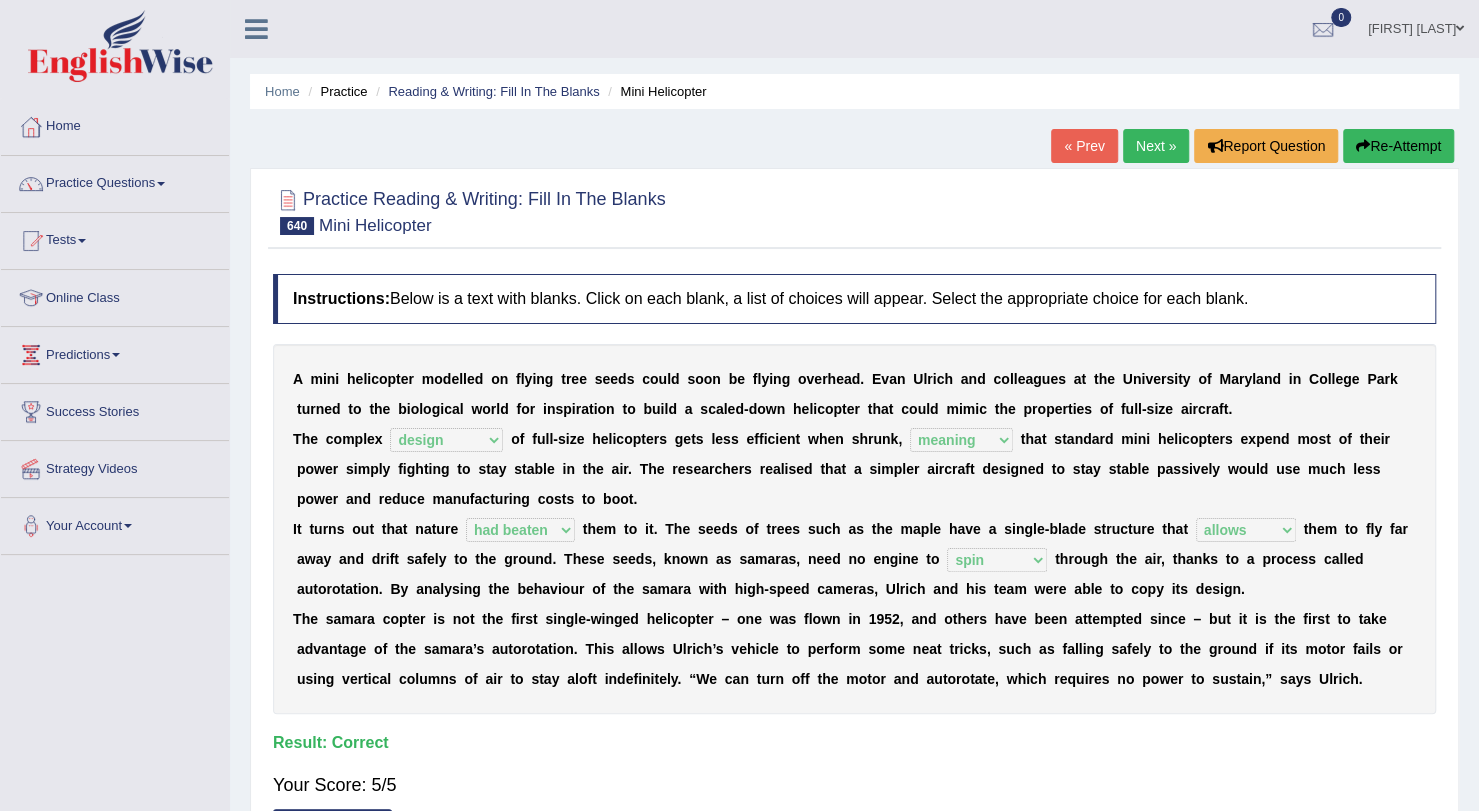 click on "Next »" at bounding box center (1156, 146) 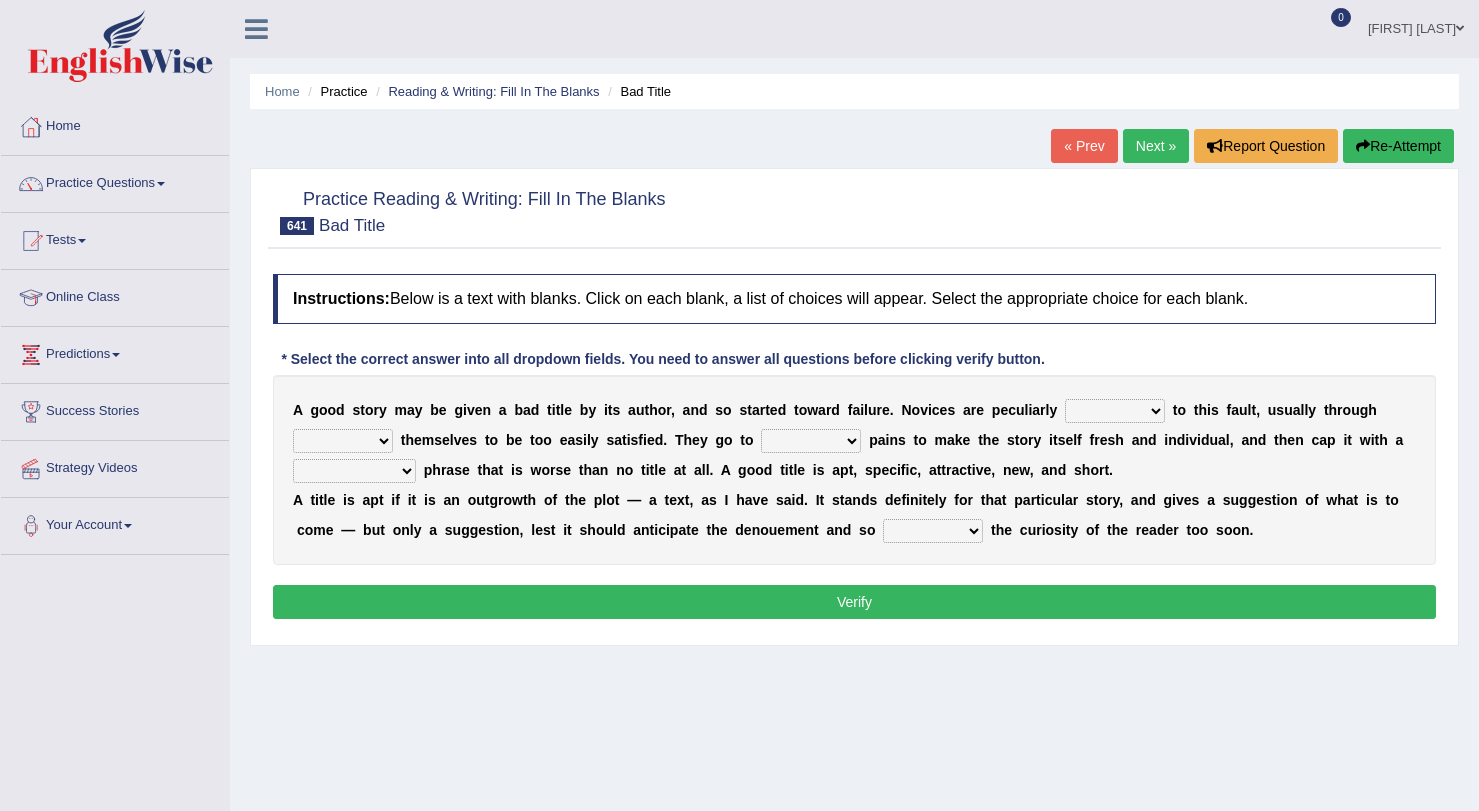 scroll, scrollTop: 0, scrollLeft: 0, axis: both 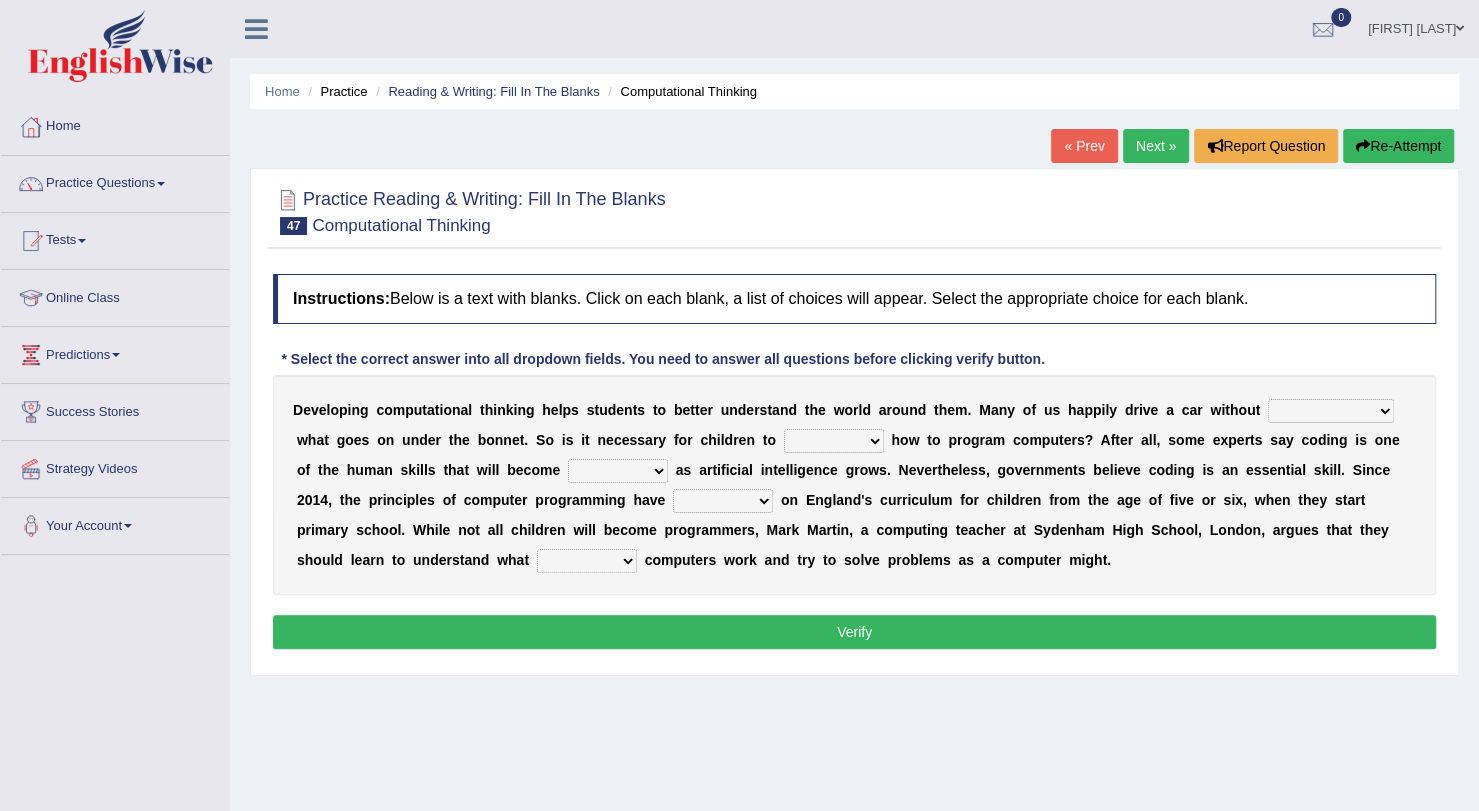 click on "thinking understanding bringing coding" at bounding box center (1331, 411) 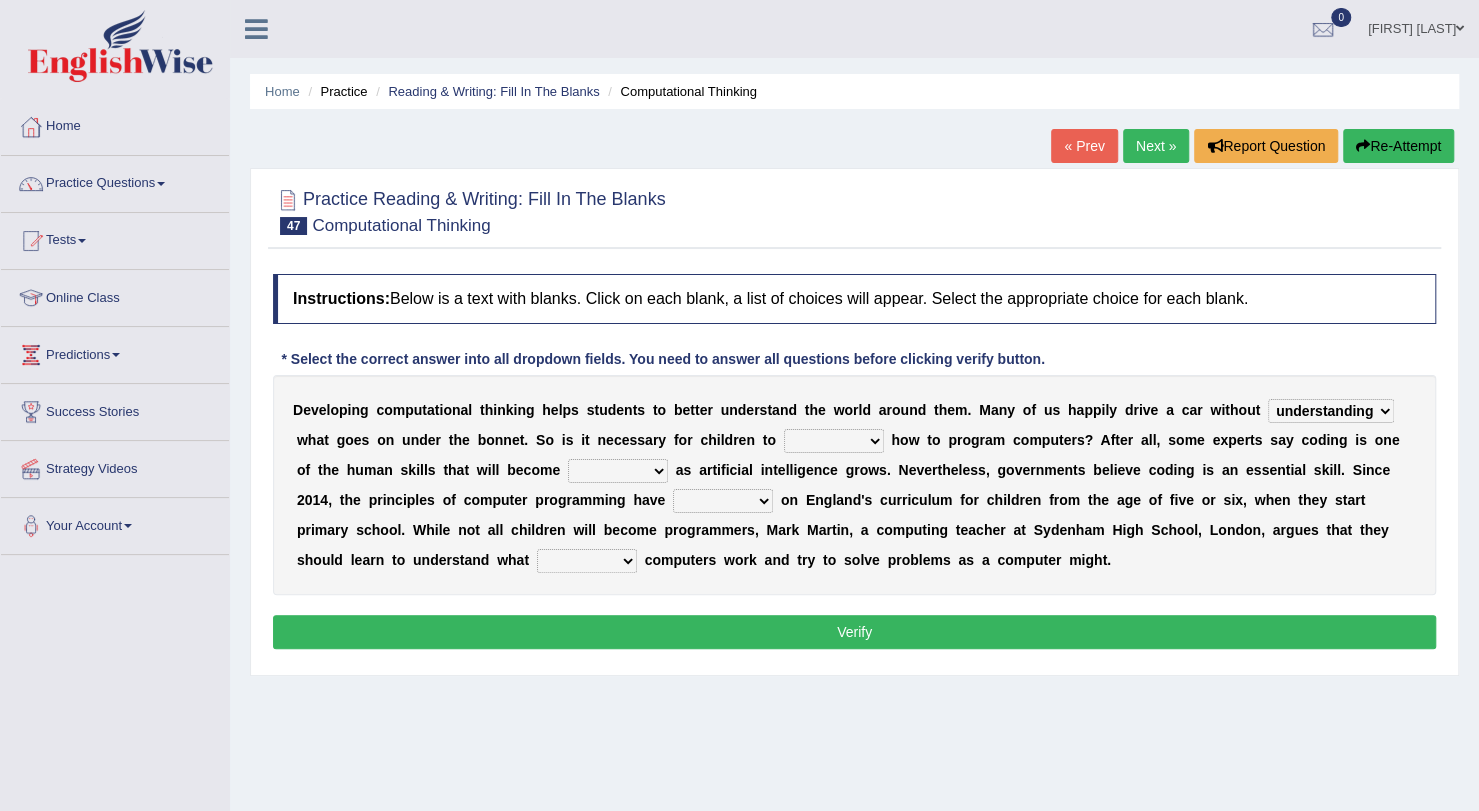 click on "thinking understanding bringing coding" at bounding box center (1331, 411) 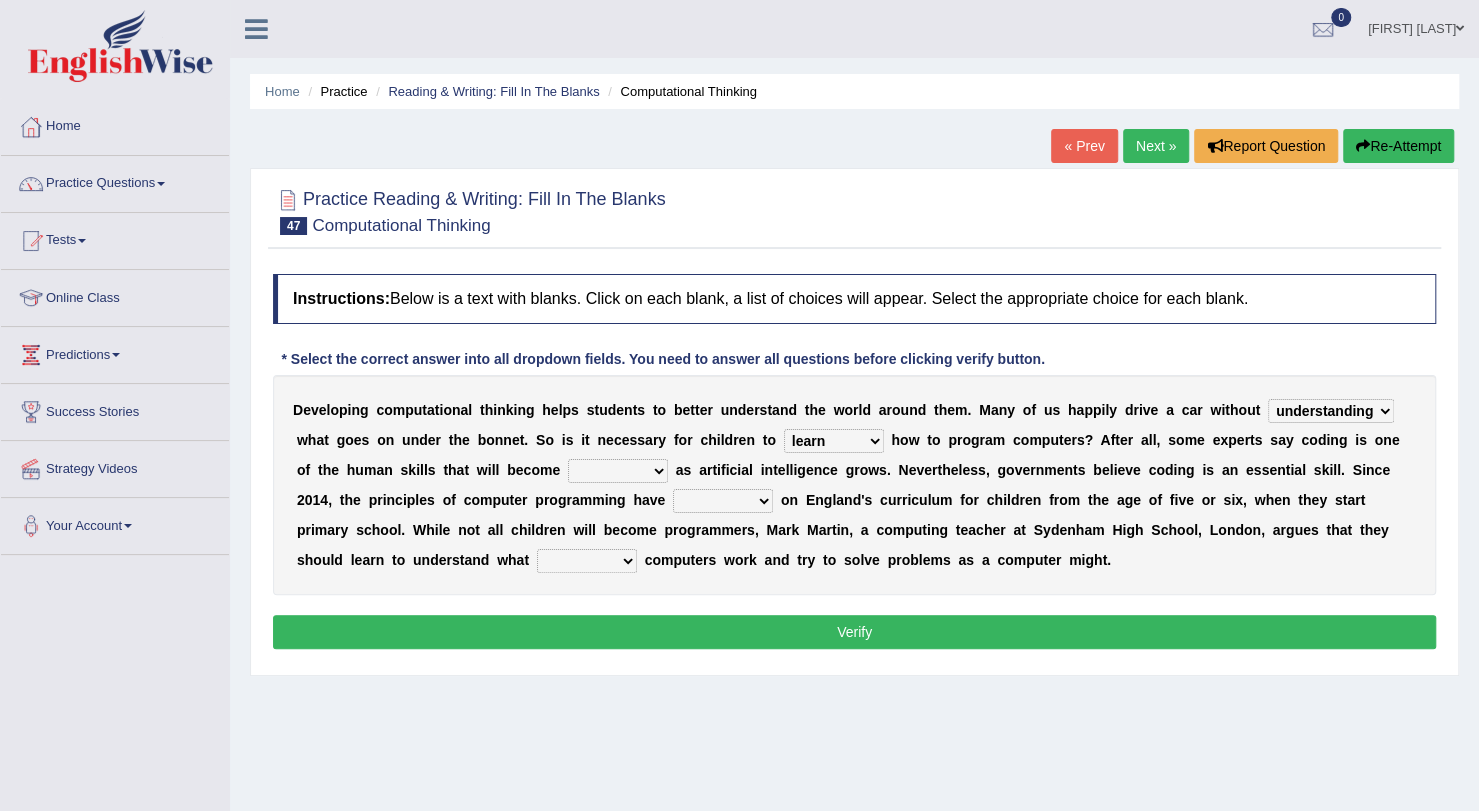 click on "wearble hampered obsolete destroyed" at bounding box center (618, 471) 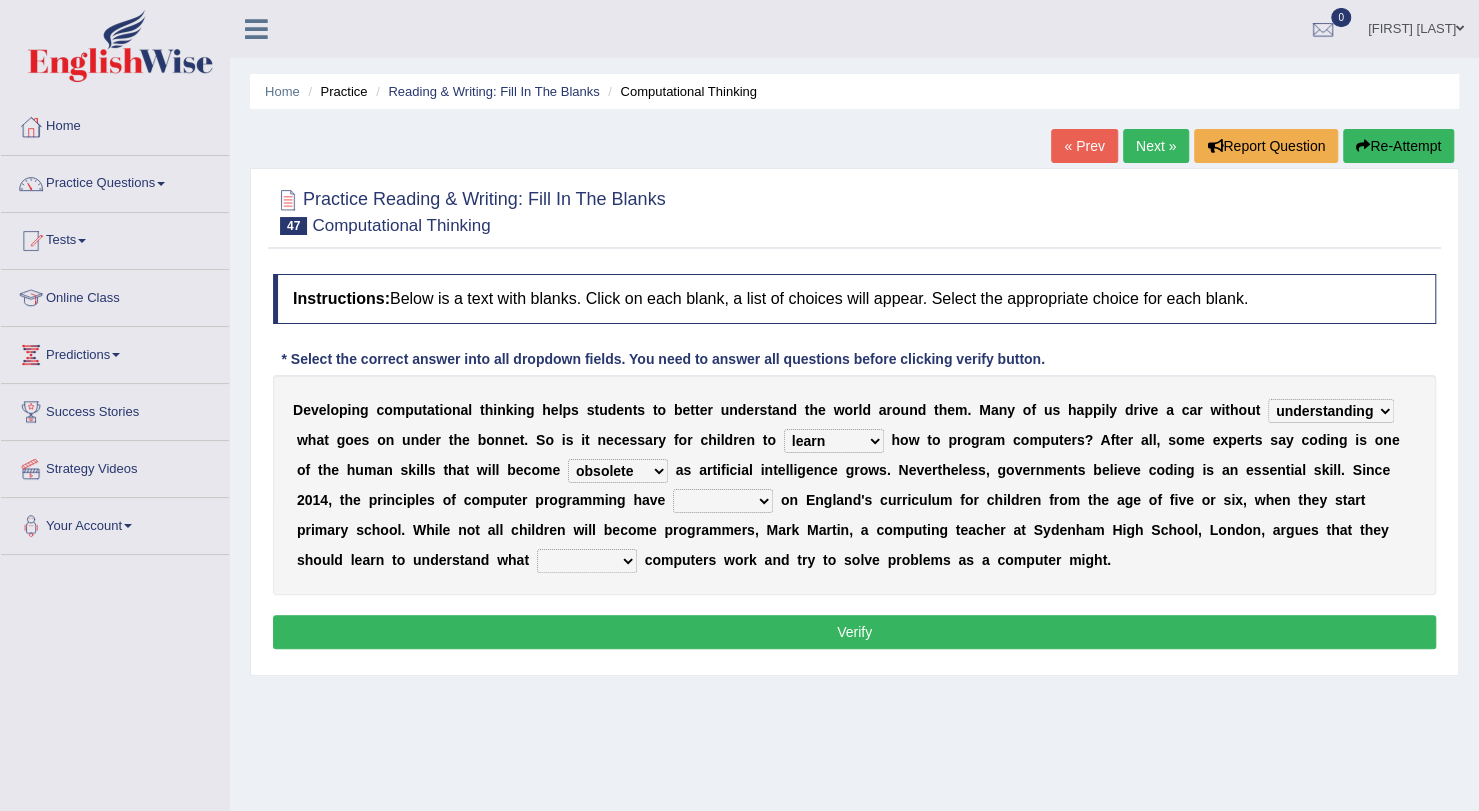 click on "wearble hampered obsolete destroyed" at bounding box center (618, 471) 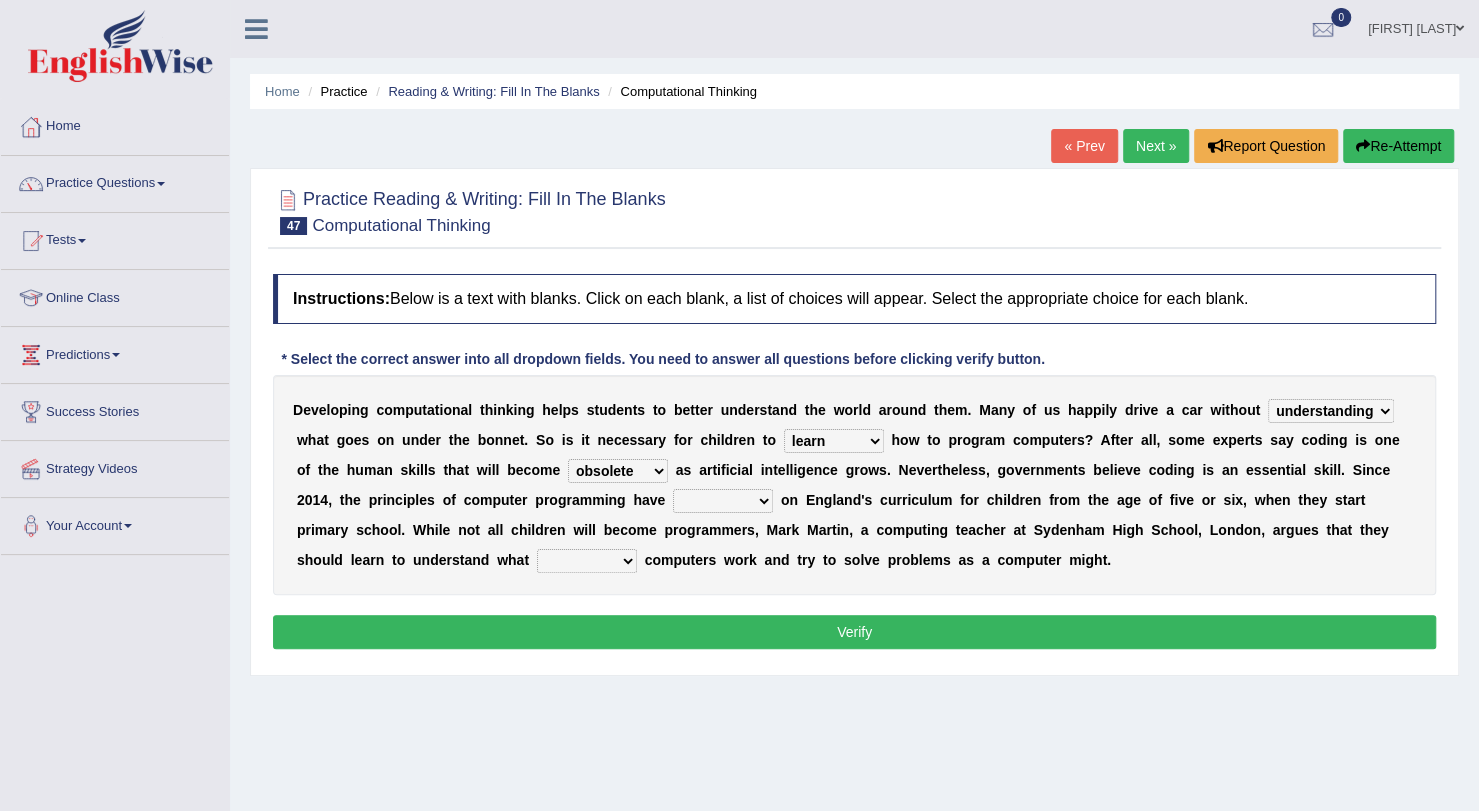 click on "featured offered worked steered" at bounding box center [723, 501] 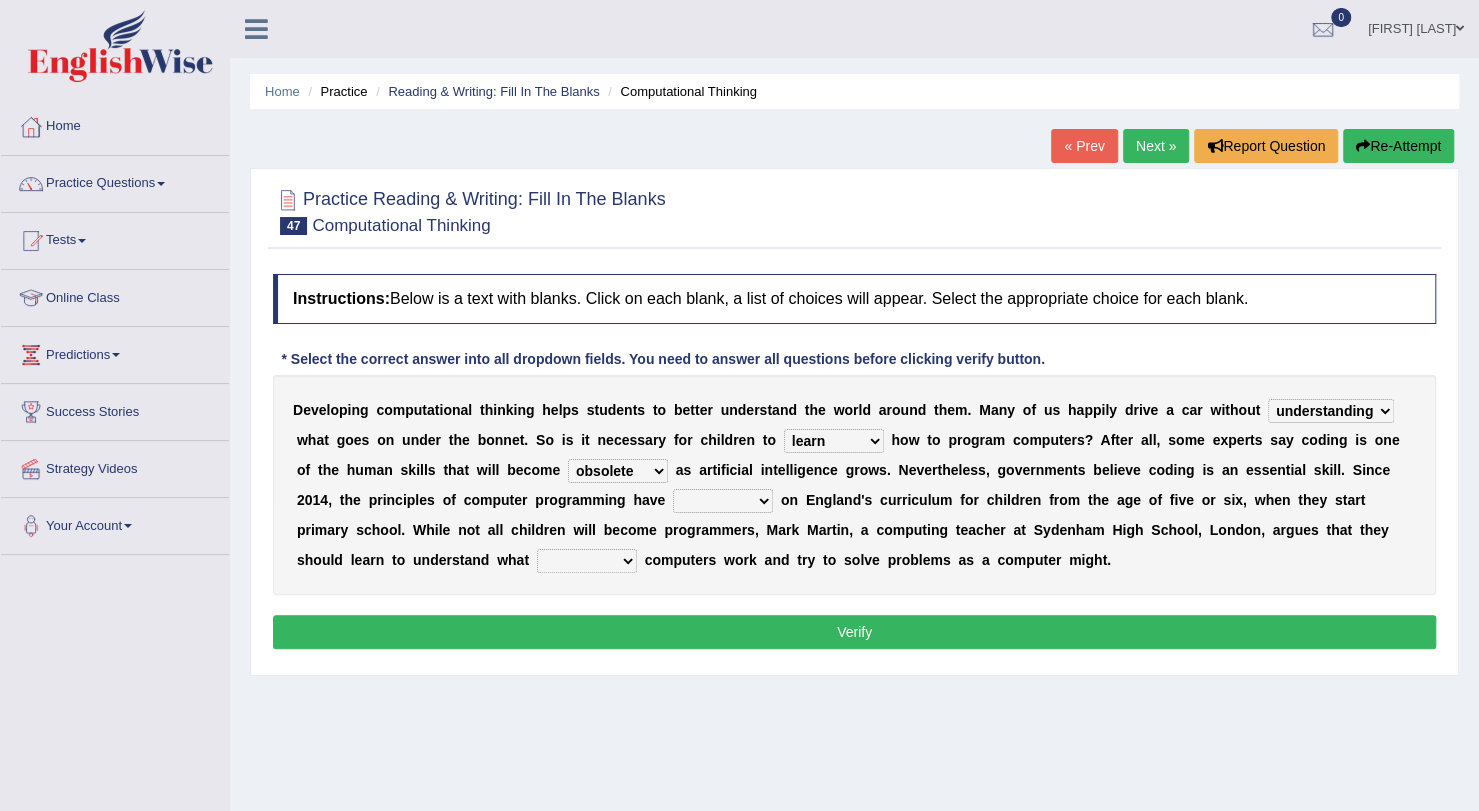 select on "featured" 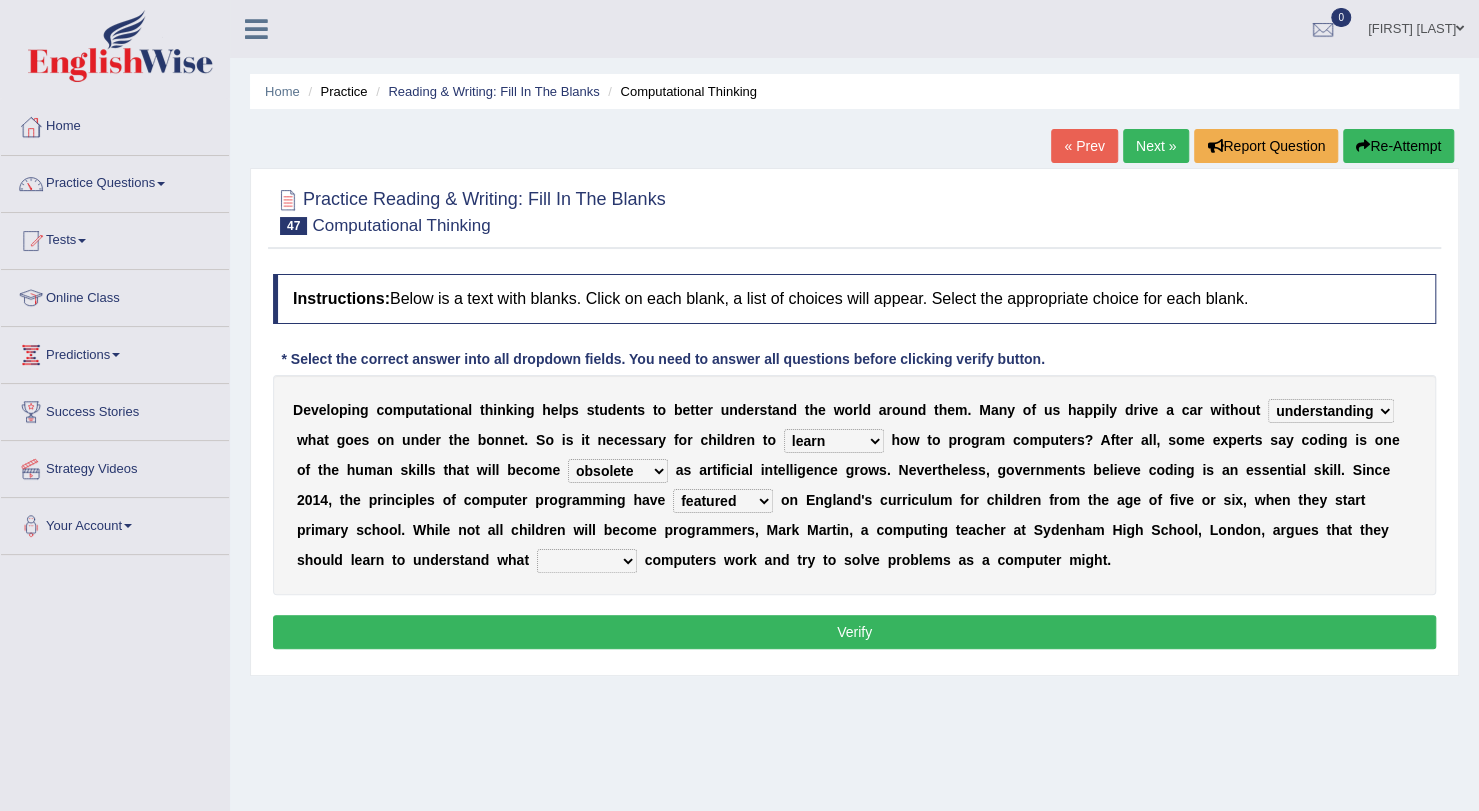 click on "takes breaks makes brings" at bounding box center [587, 561] 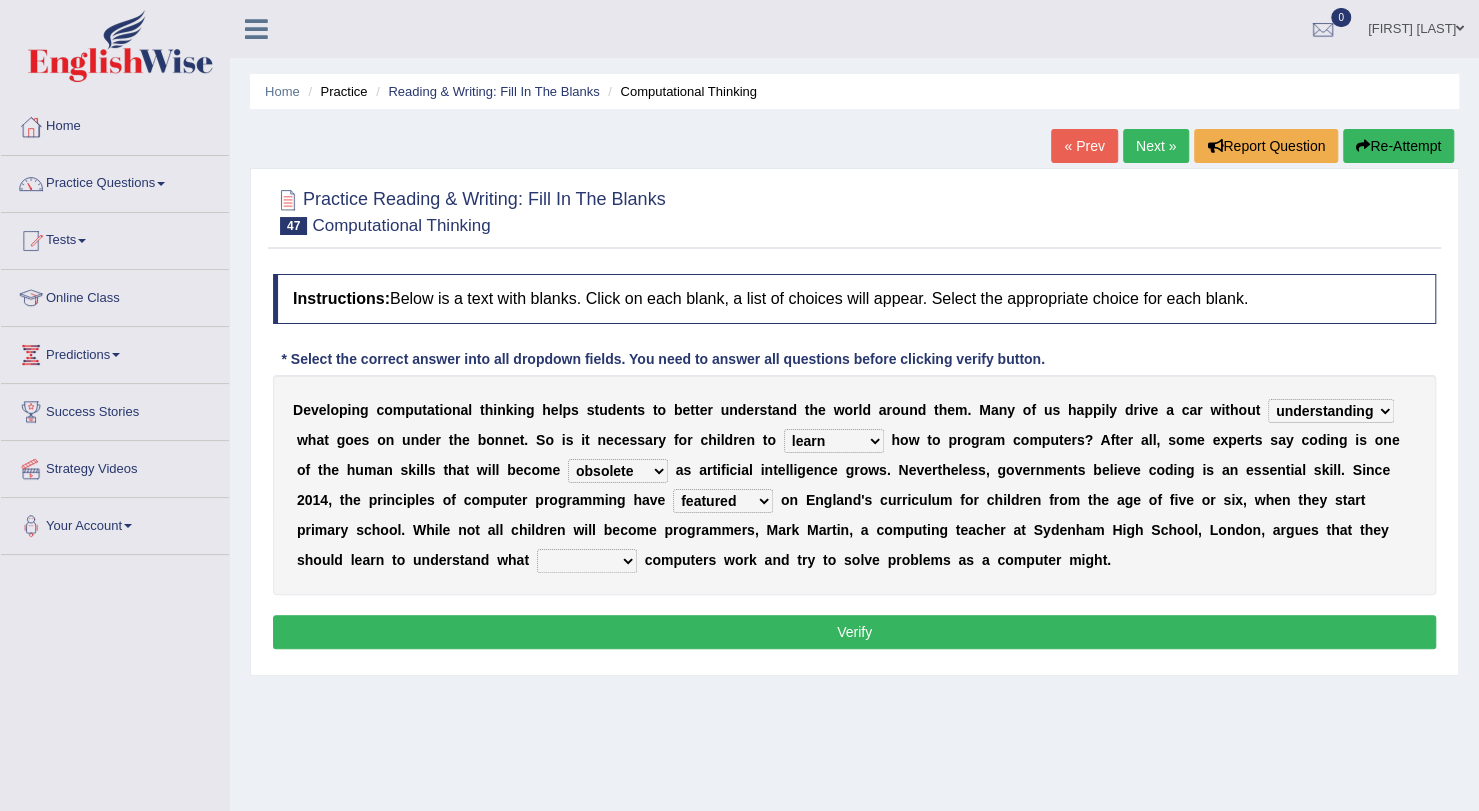 select on "makes" 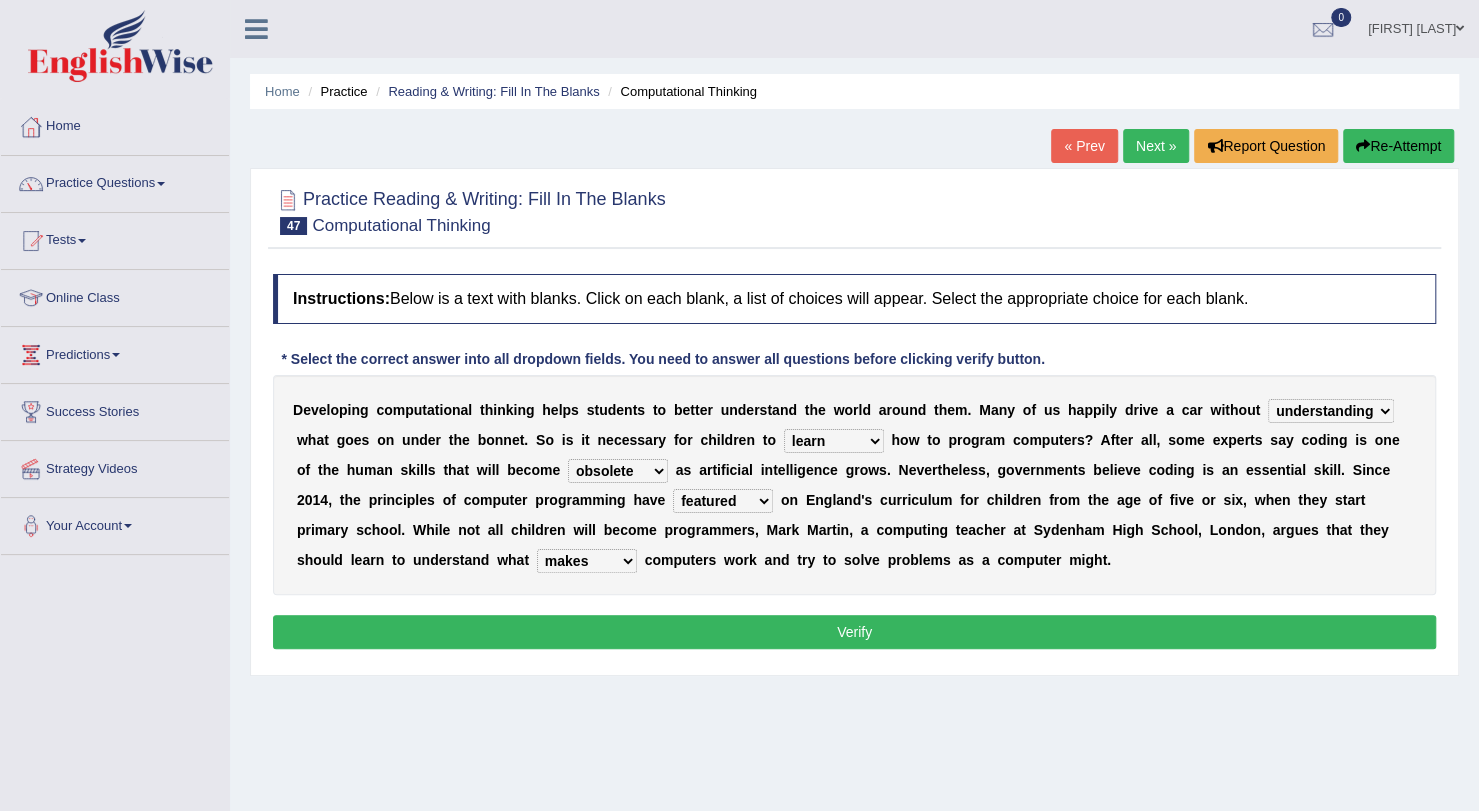 click on "takes breaks makes brings" at bounding box center (587, 561) 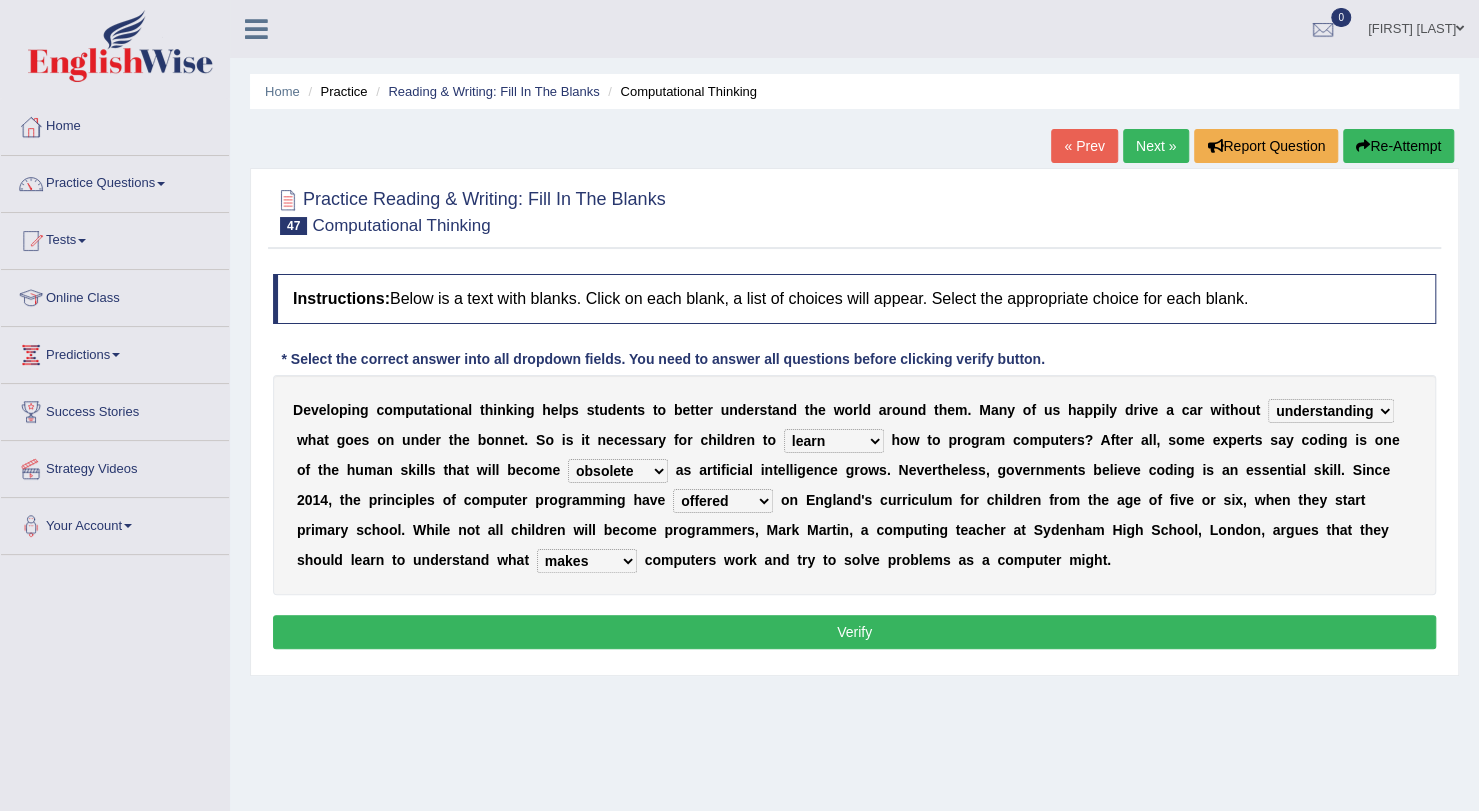 click on "r" at bounding box center [1246, 440] 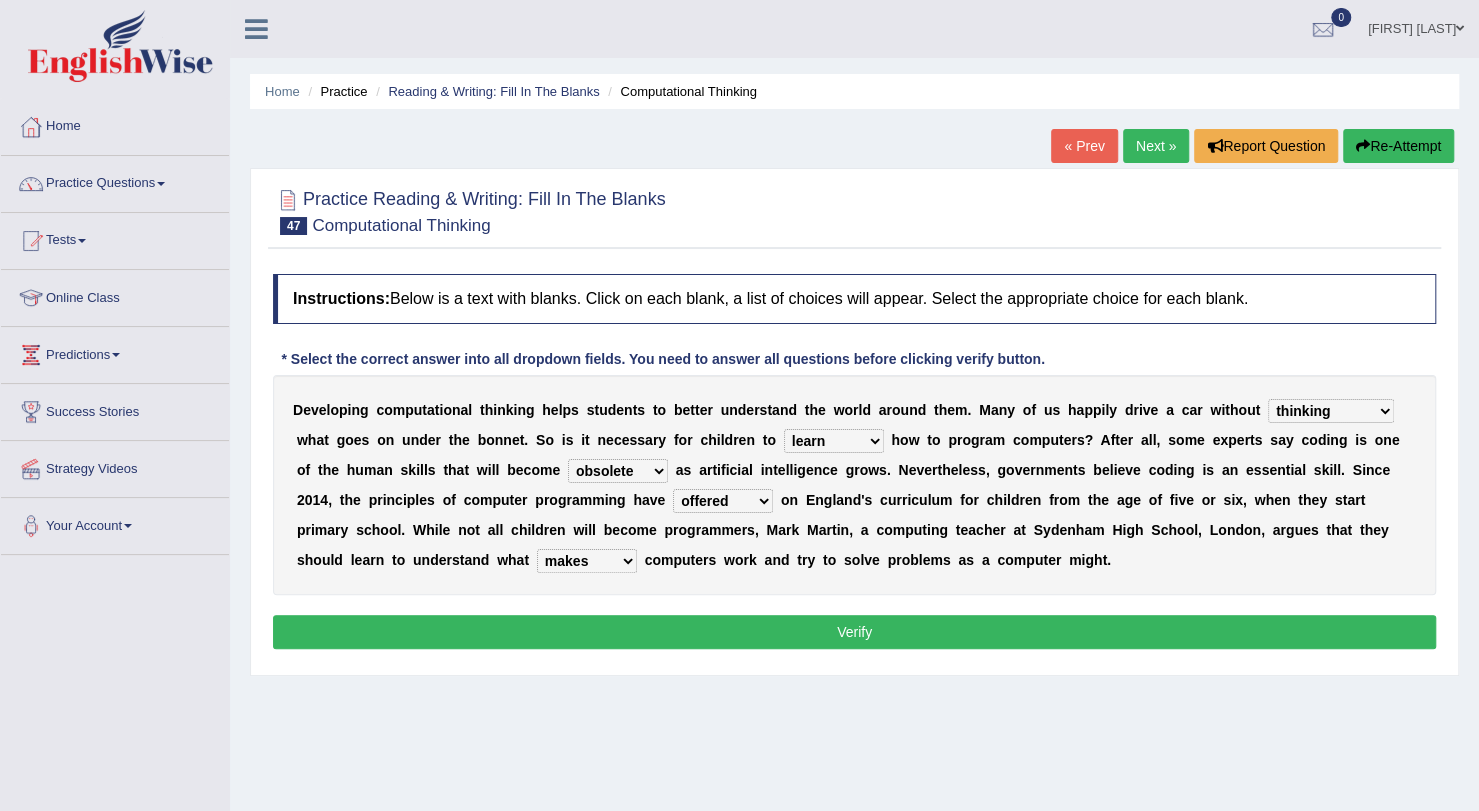 click on "wearble hampered obsolete destroyed" at bounding box center (618, 471) 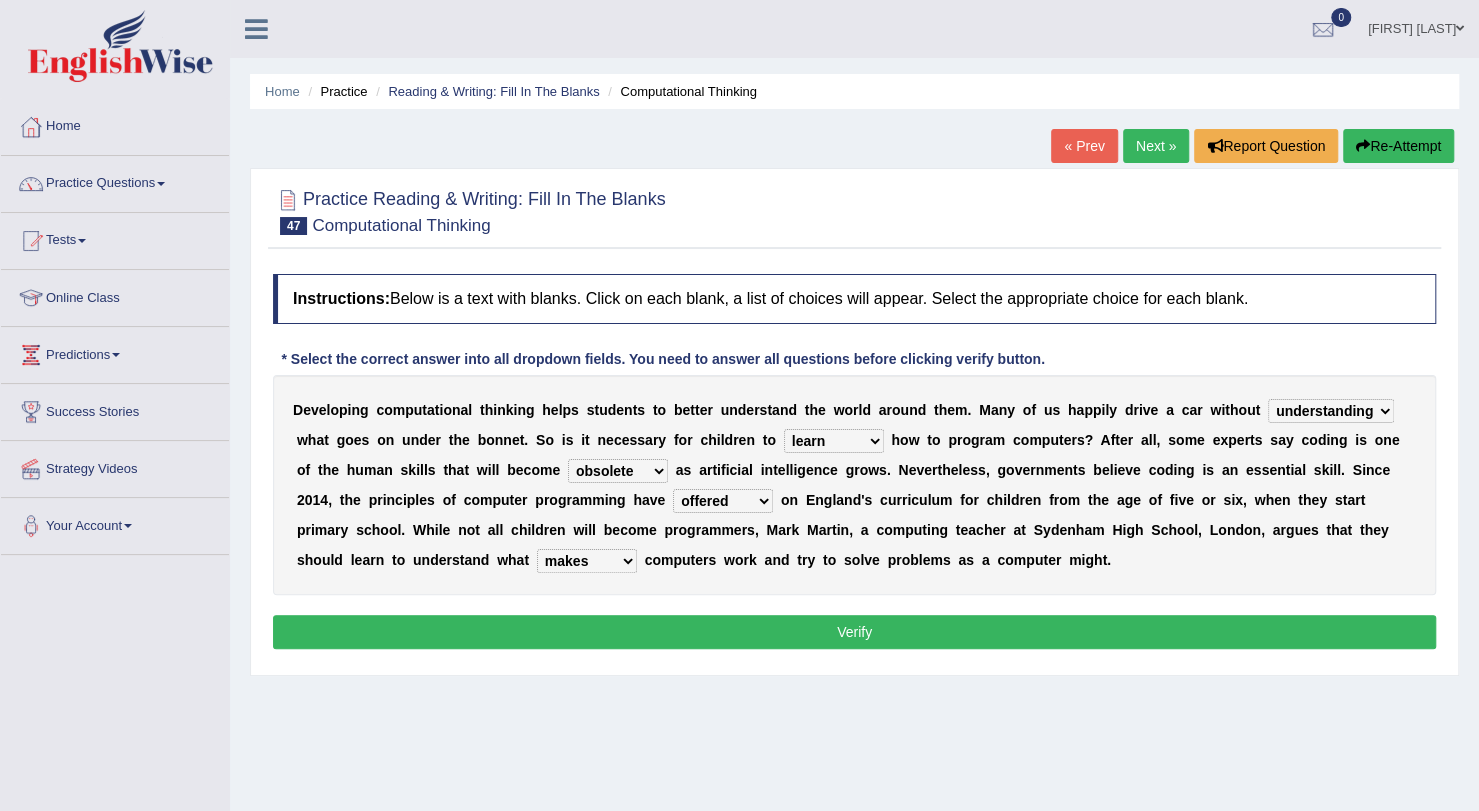 click on "wearble hampered obsolete destroyed" at bounding box center (618, 471) 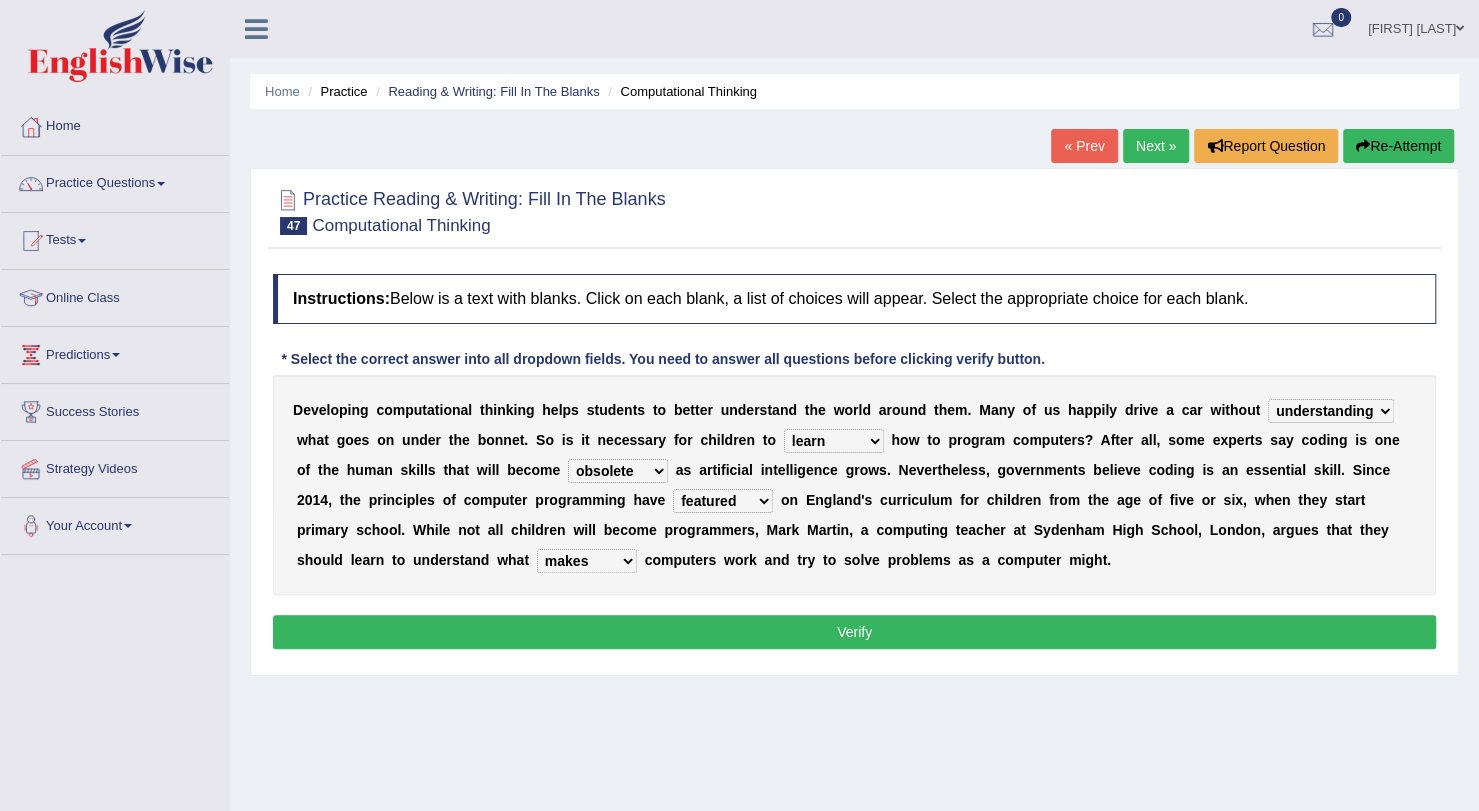 click on "featured offered worked steered" at bounding box center [723, 501] 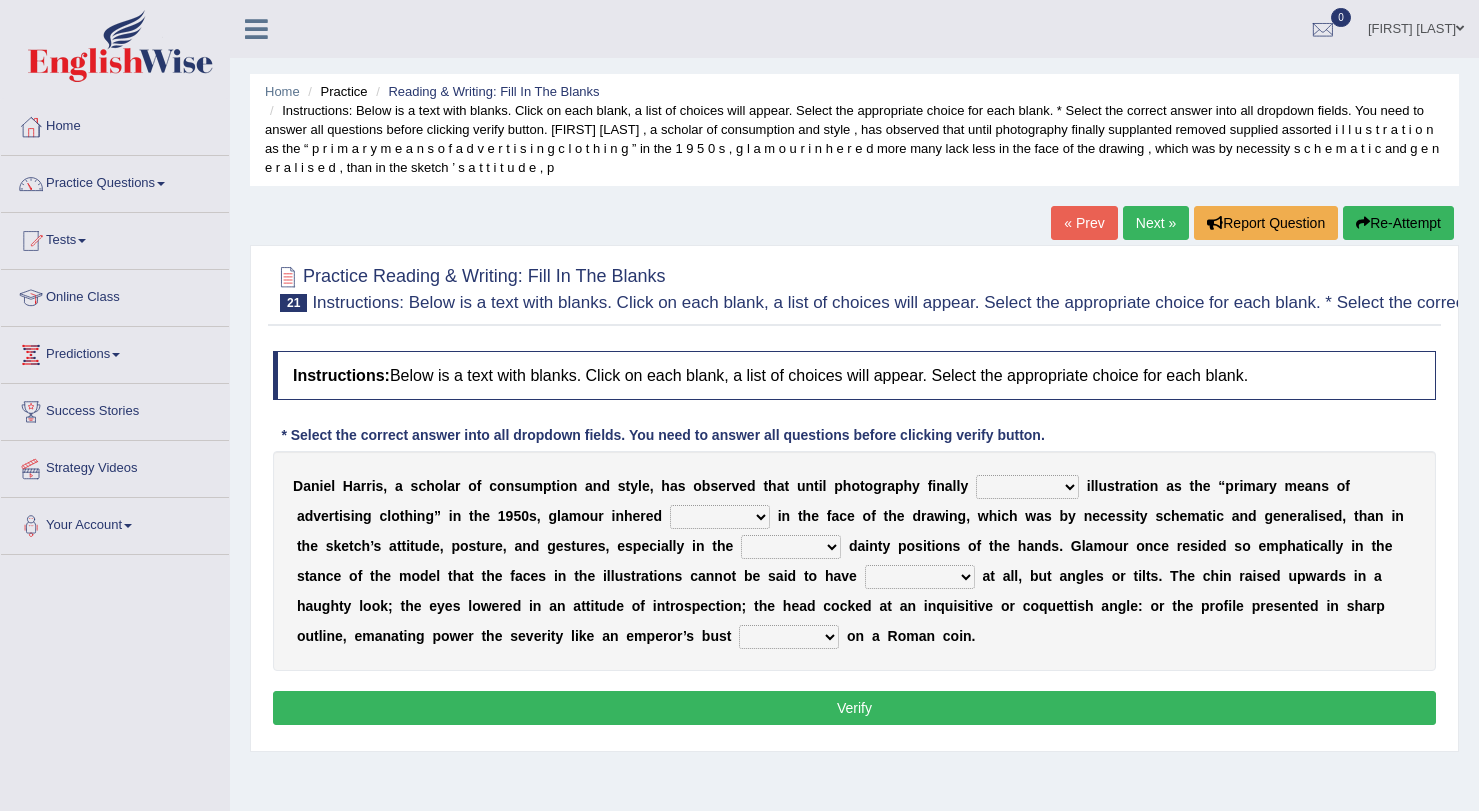 scroll, scrollTop: 0, scrollLeft: 0, axis: both 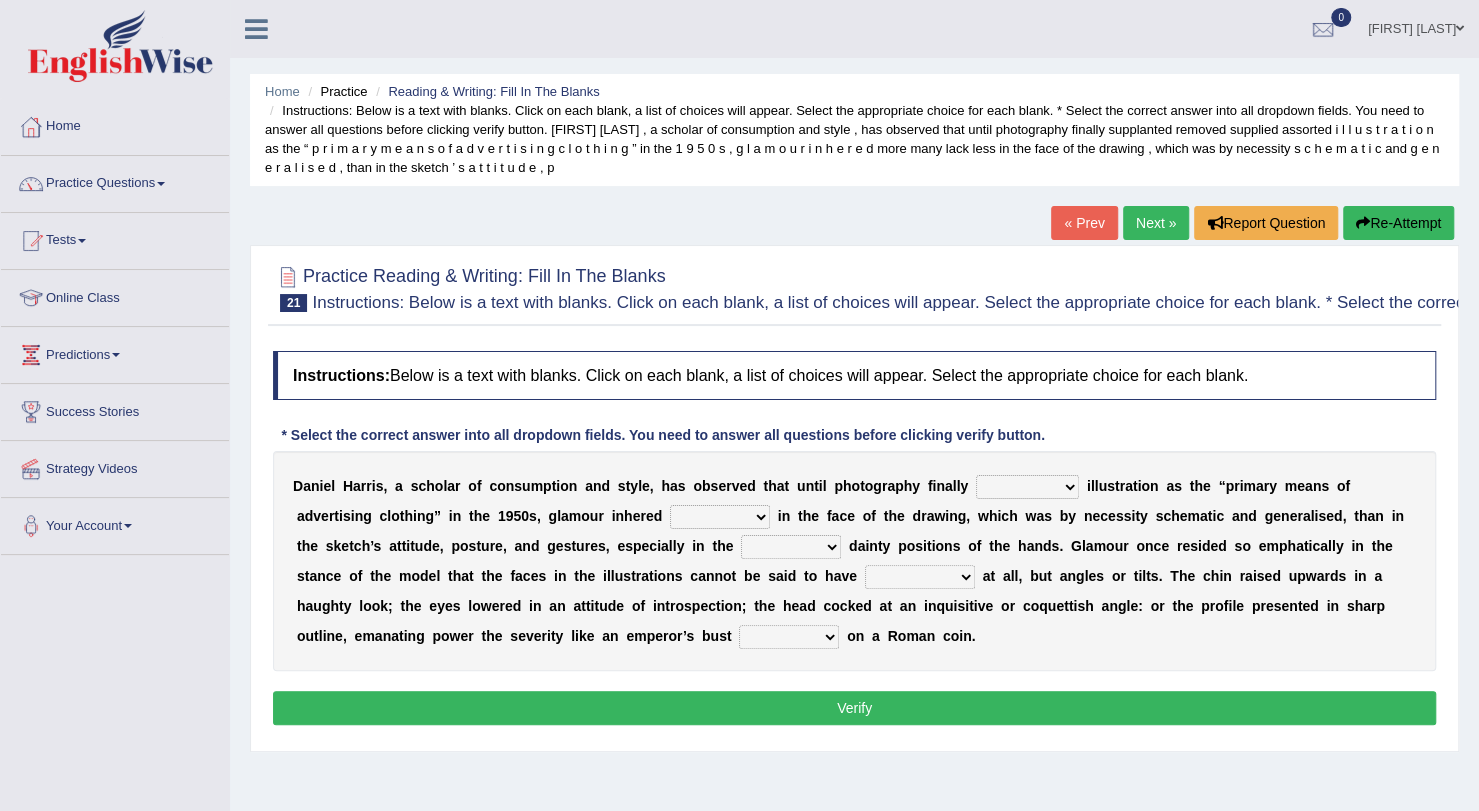click on "supplanted removed supplied assorted" at bounding box center (1027, 487) 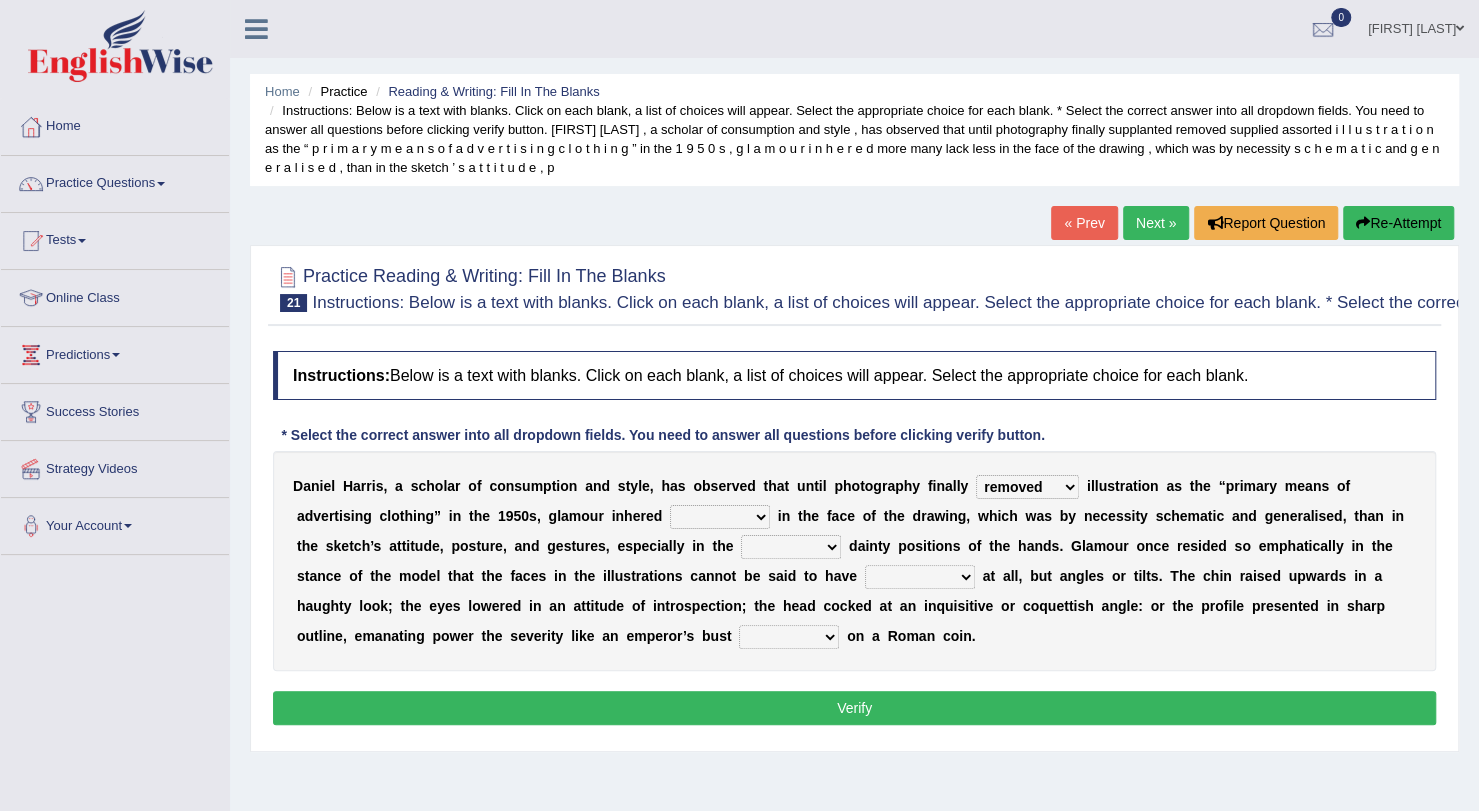 click on "supplanted removed supplied assorted" at bounding box center (1027, 487) 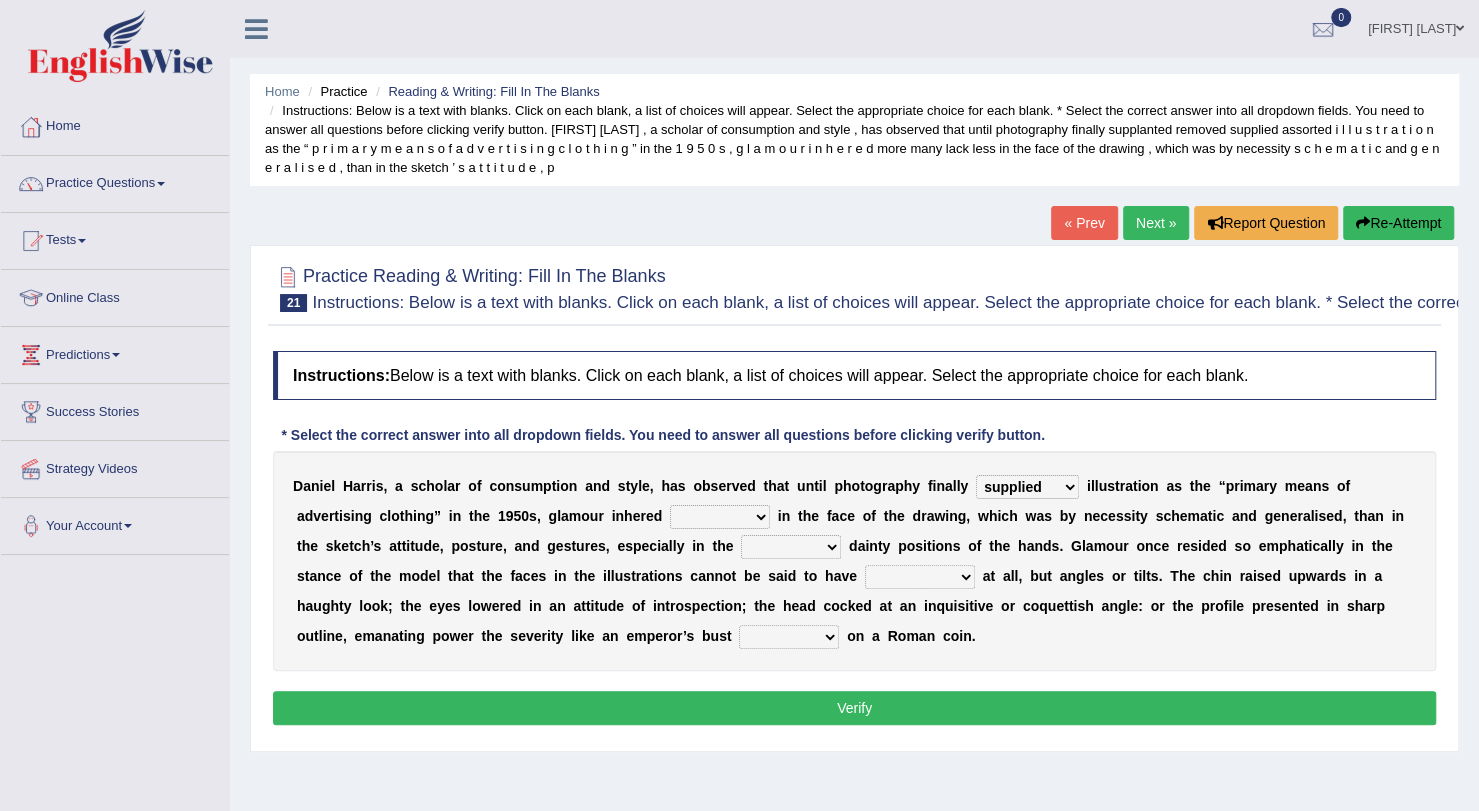 click on "supplanted removed supplied assorted" at bounding box center [1027, 487] 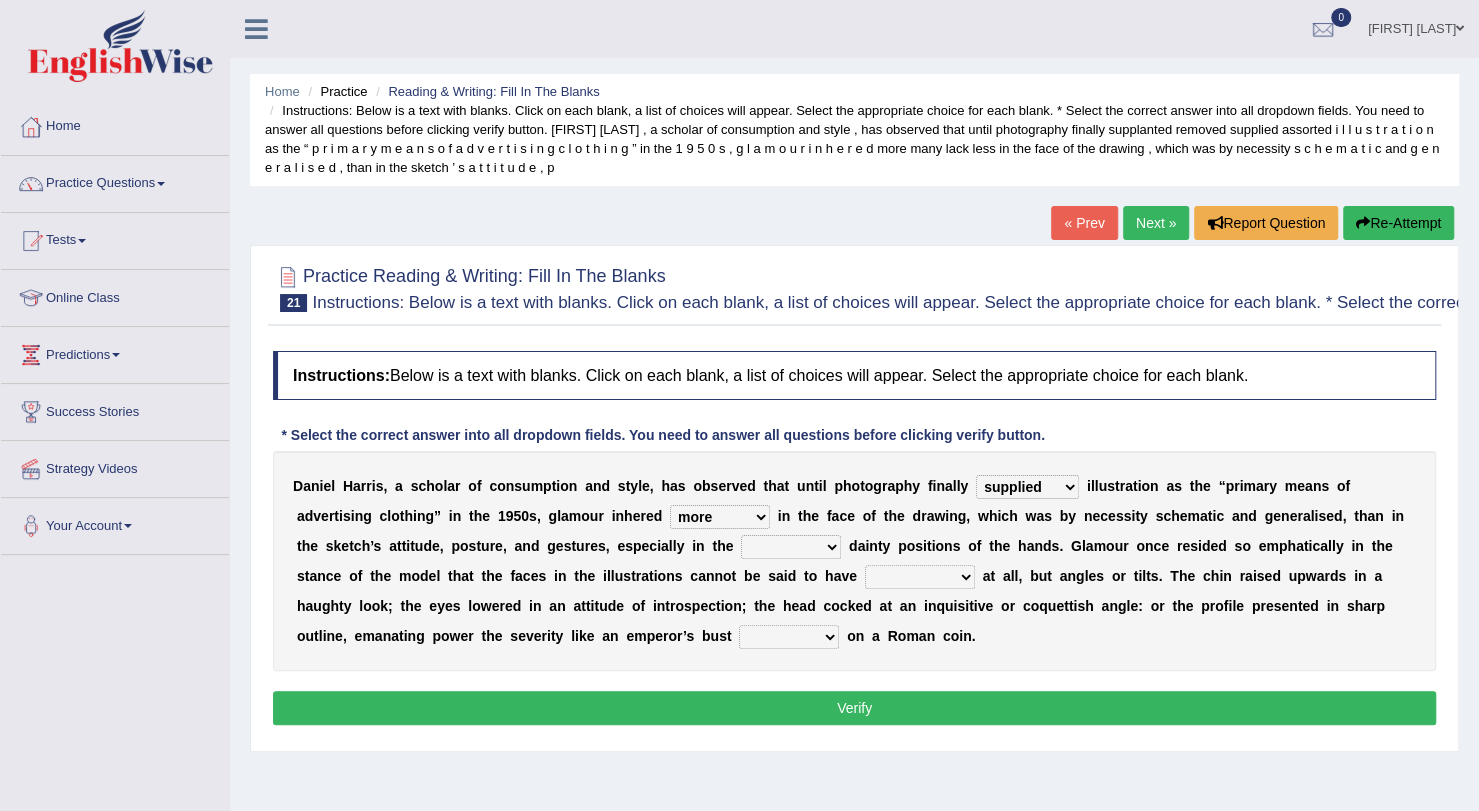 click on "full exact strangely effective" at bounding box center [791, 547] 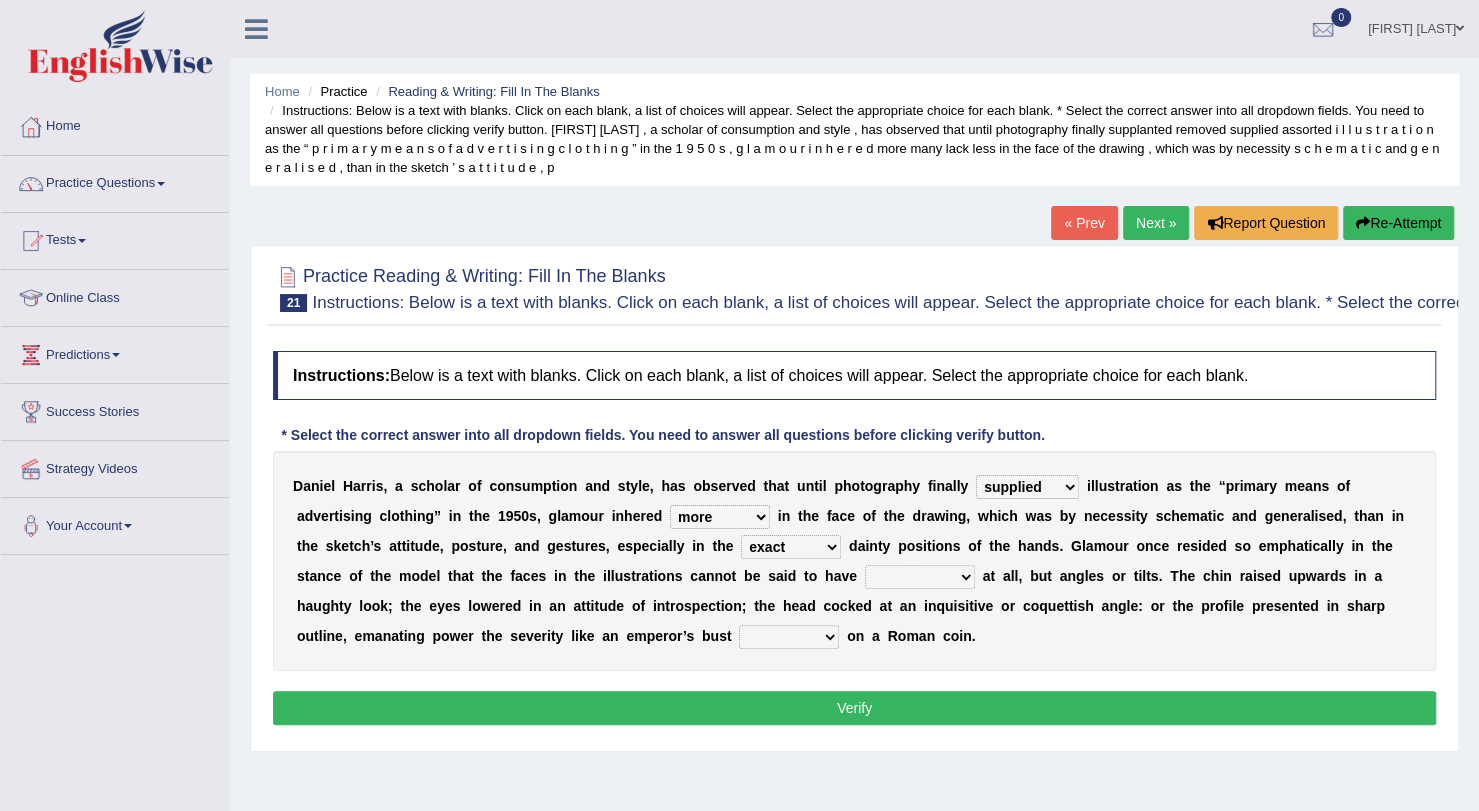 click on "full exact strangely effective" at bounding box center [791, 547] 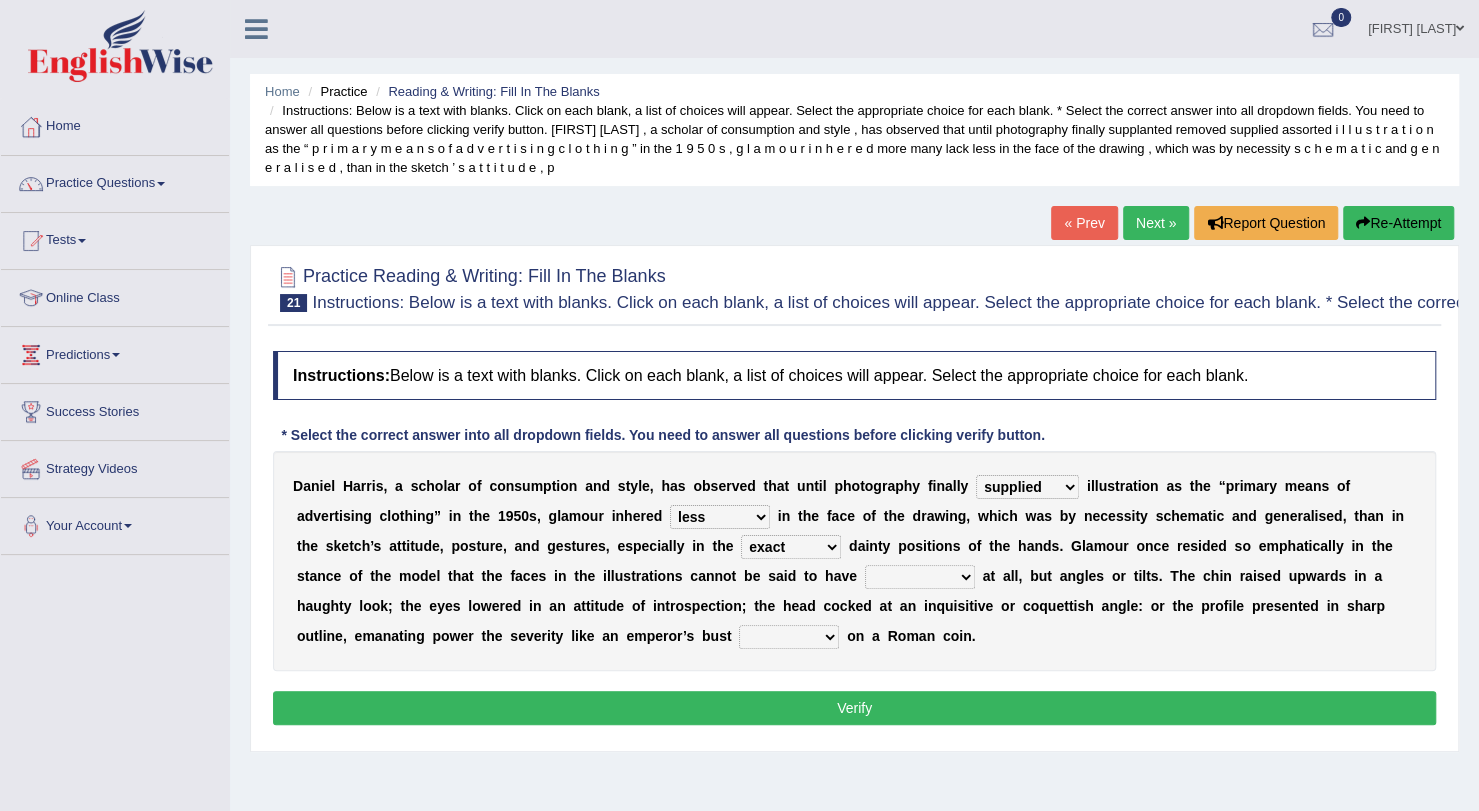 click on "[FIRST] [LAST] , a scholar of consumption and style , has observed that until photography finally supplanted removed supplied assorted i l l u s t r a t i o n as the “ p r i m a r y m e a n s o f a d v e r t i s i n g c l o t h i n g ” in the 1 9 5 0 s , g l a m o u r i n h e r e d more many lack less in the face of the drawing , which was by necessity s c h e m a t i c and g e n e r a l i s e d , than in the sketch ’ s a t t i t u d e , p o s t u r e , and g e s t u r e s , especially in the full exact strangely effective d a i n t y p o s i t i o n s o f the h a n d s . G l a m o u r o n c e r e s i d e d s o e m p h a t i c a" at bounding box center [854, 561] 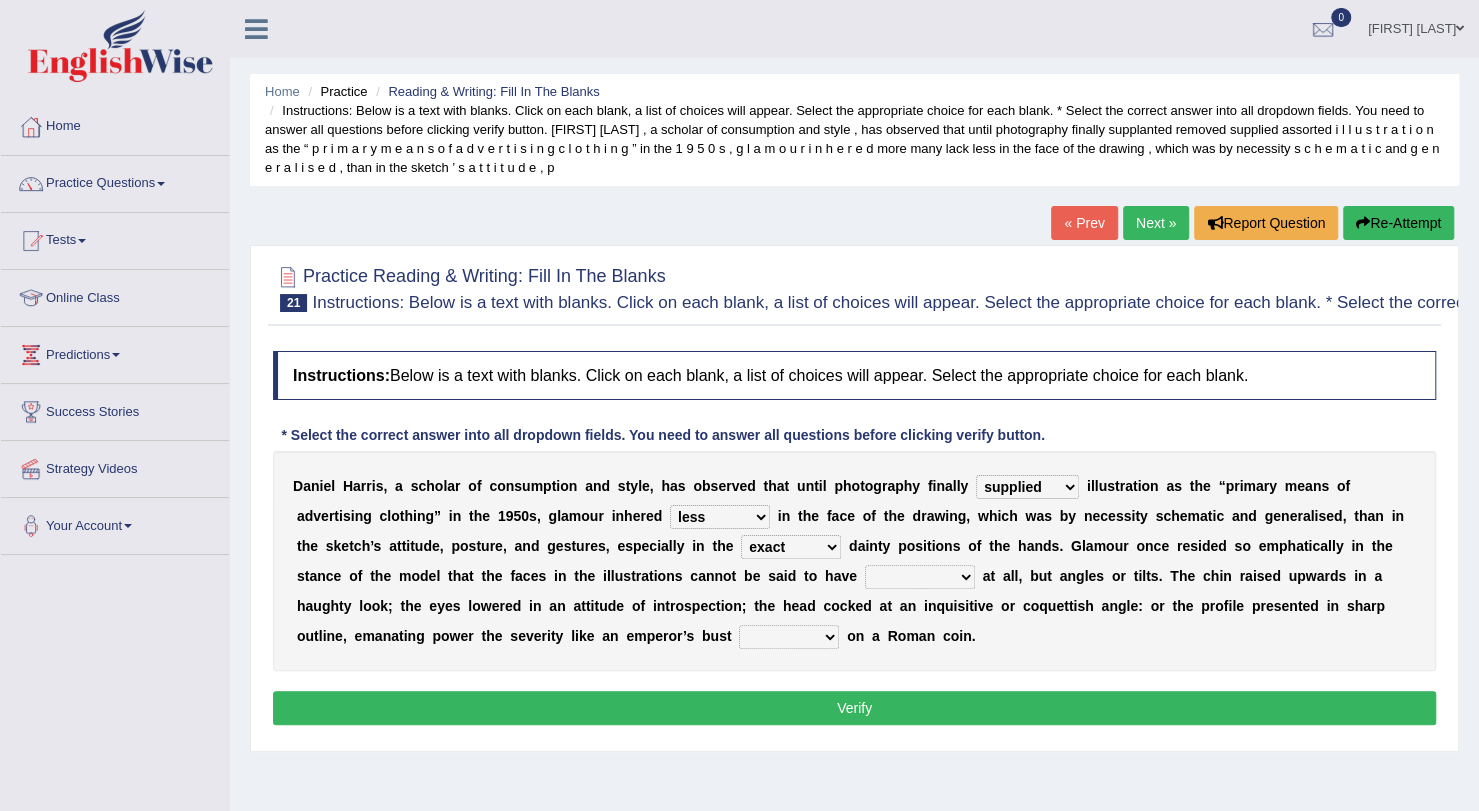click on "impressed dubbing expressions extensions" at bounding box center (920, 577) 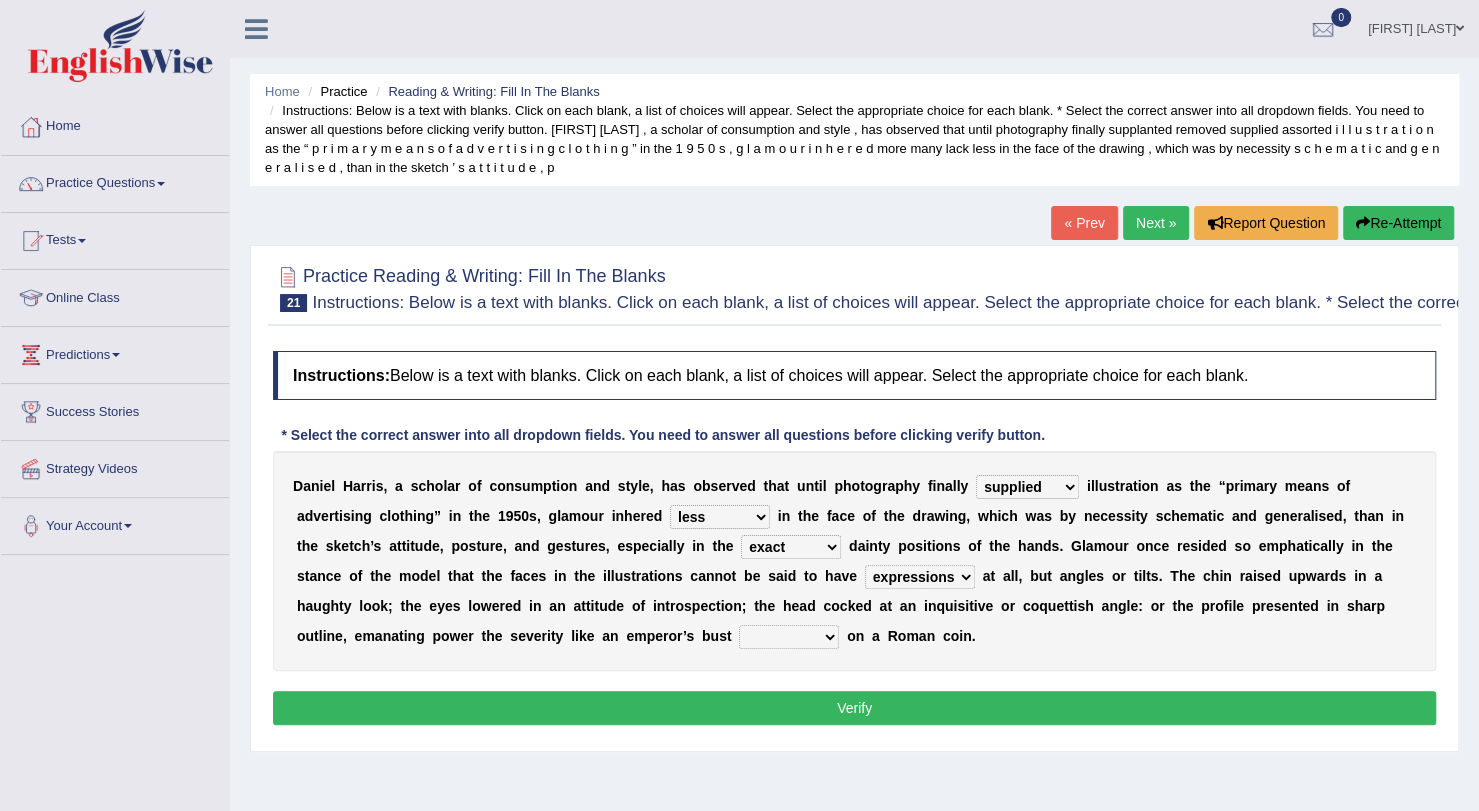 click on "bossed legalized rebell embossed" at bounding box center [789, 637] 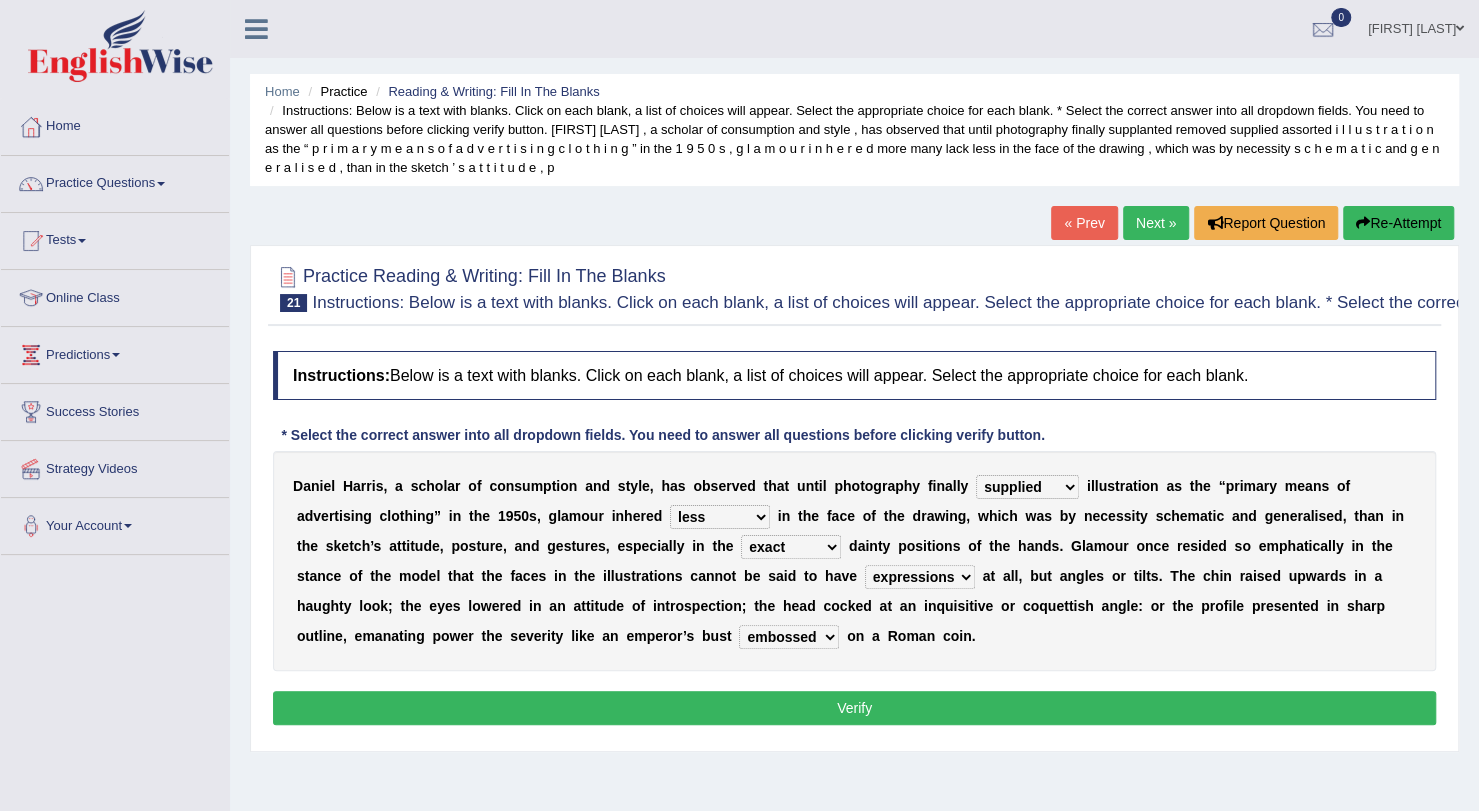 click on "full exact strangely effective" at bounding box center (791, 547) 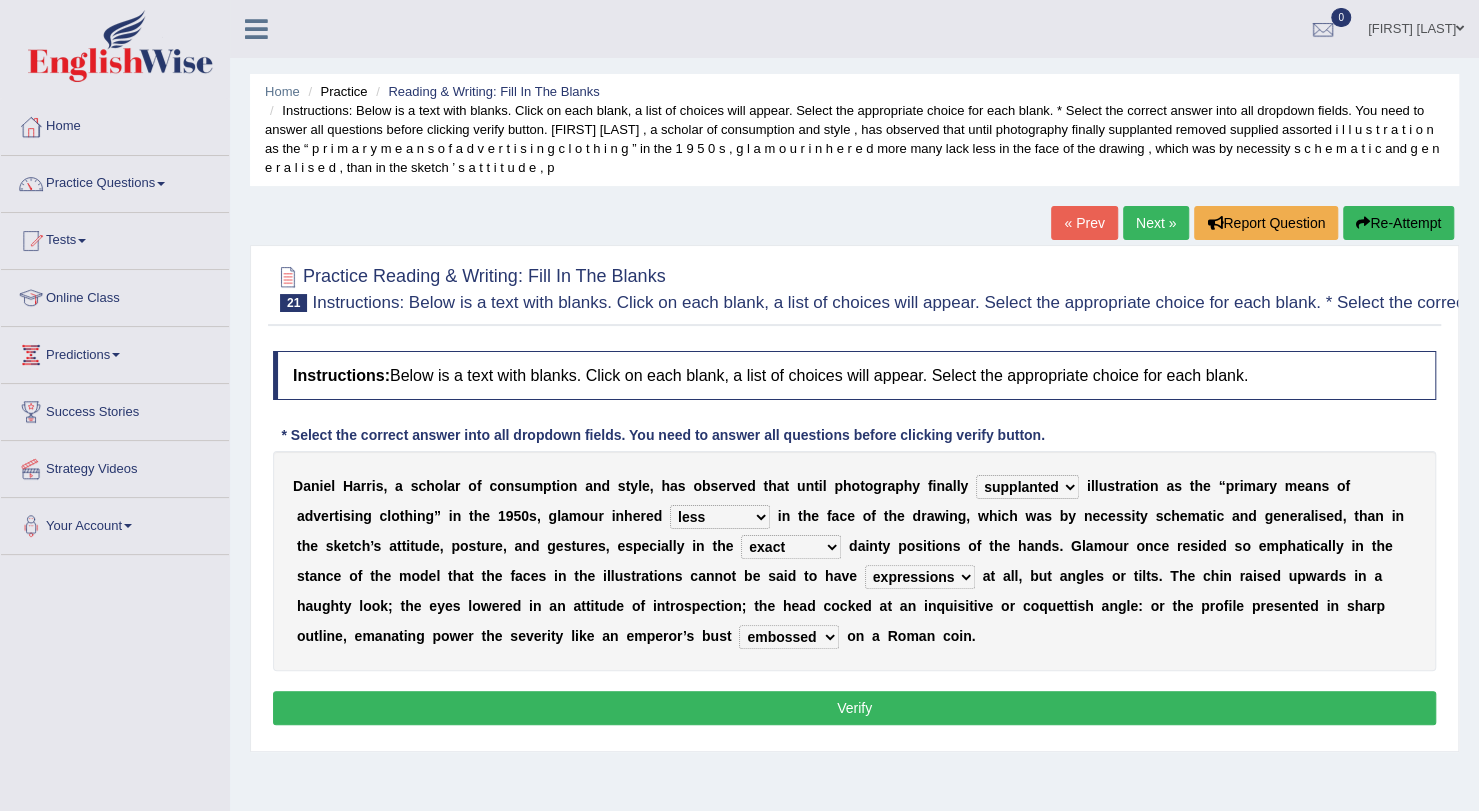 click on "supplanted removed supplied assorted" at bounding box center [1027, 487] 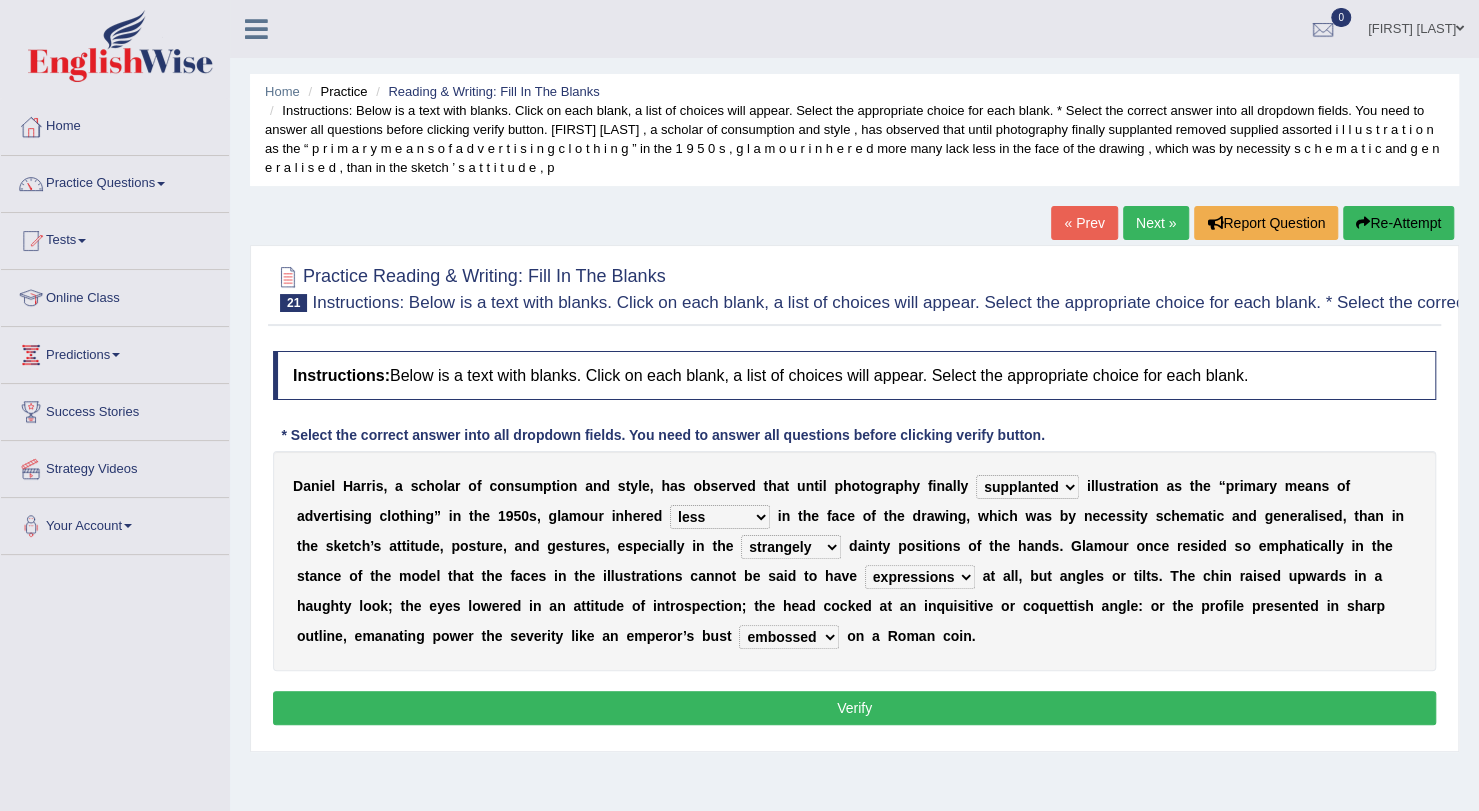 click on "bossed legalized rebell embossed" at bounding box center [789, 637] 